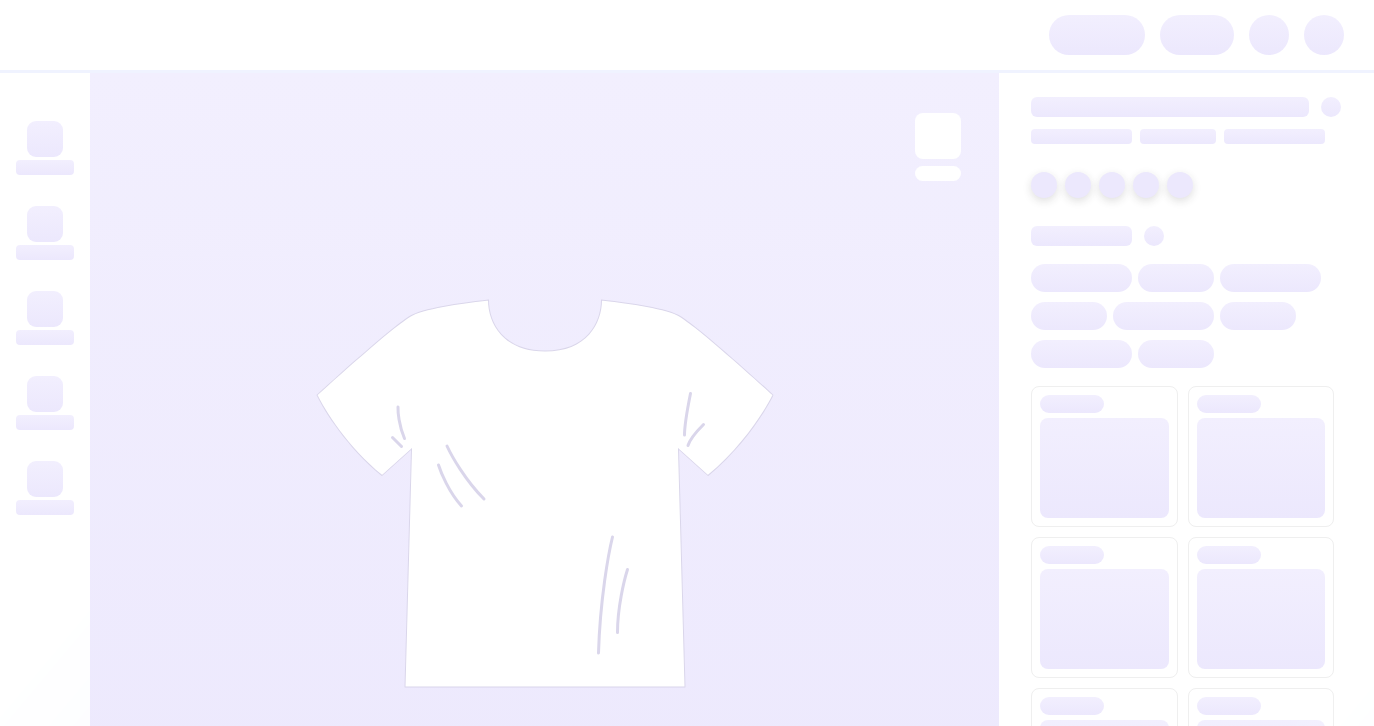 scroll, scrollTop: 0, scrollLeft: 0, axis: both 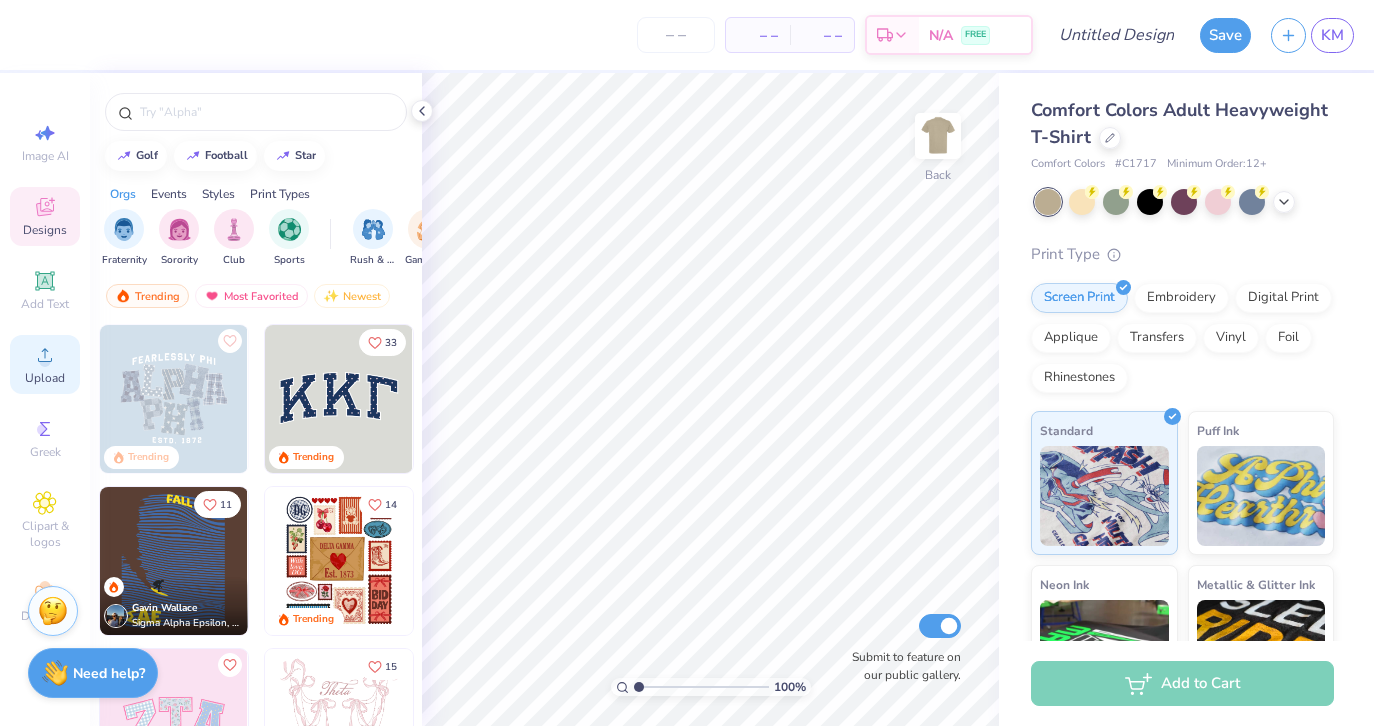 click 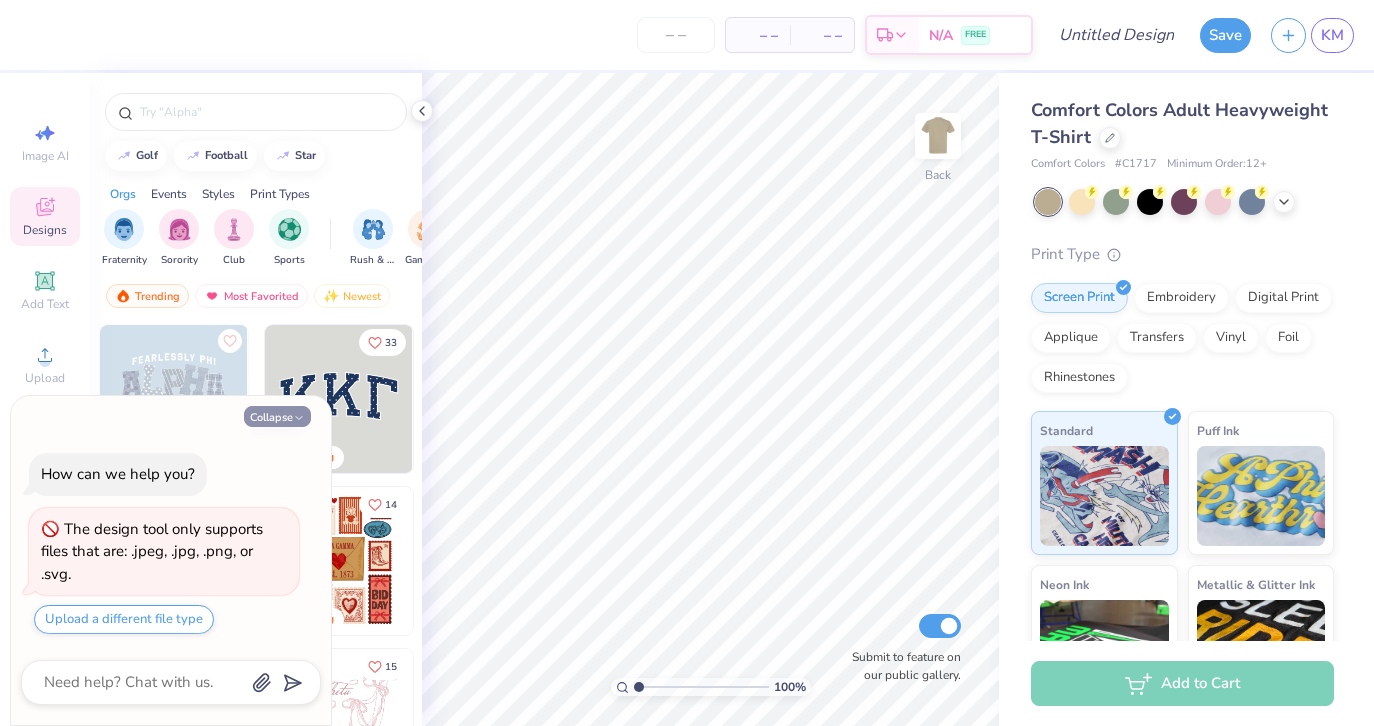 click 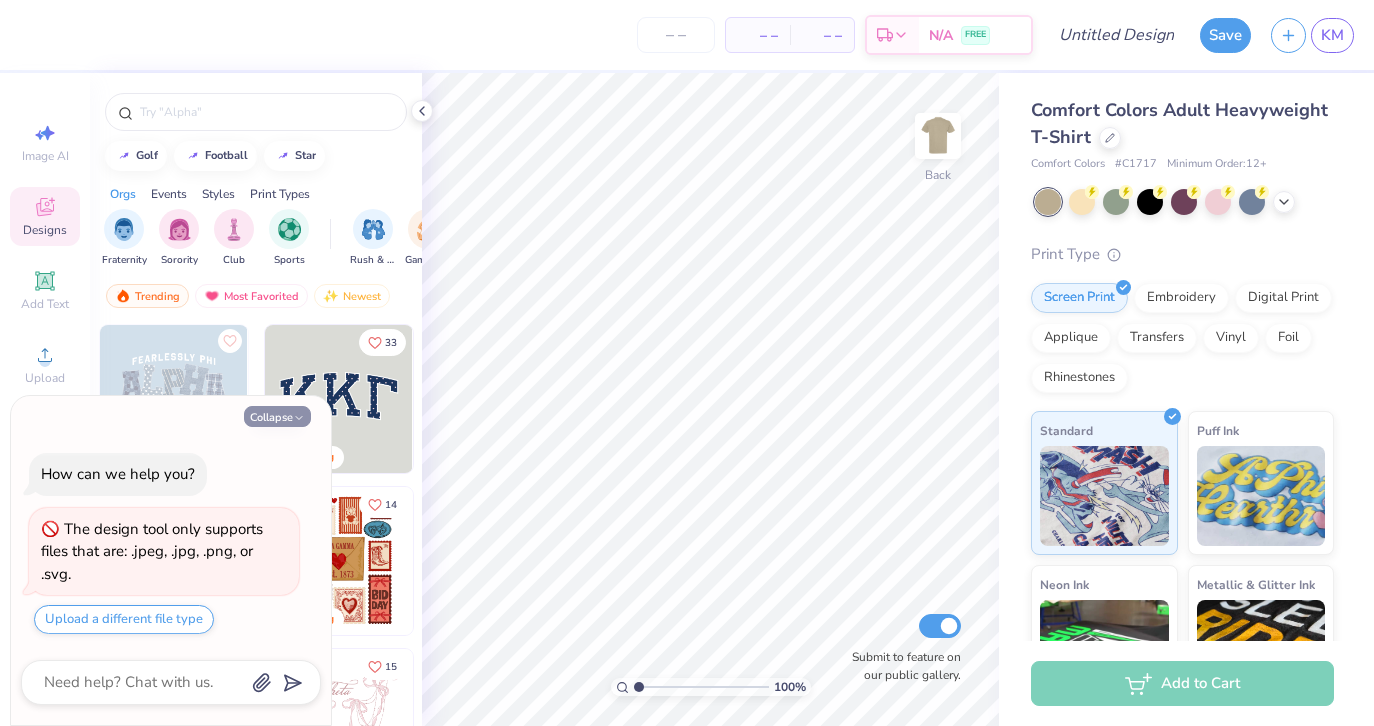 type on "x" 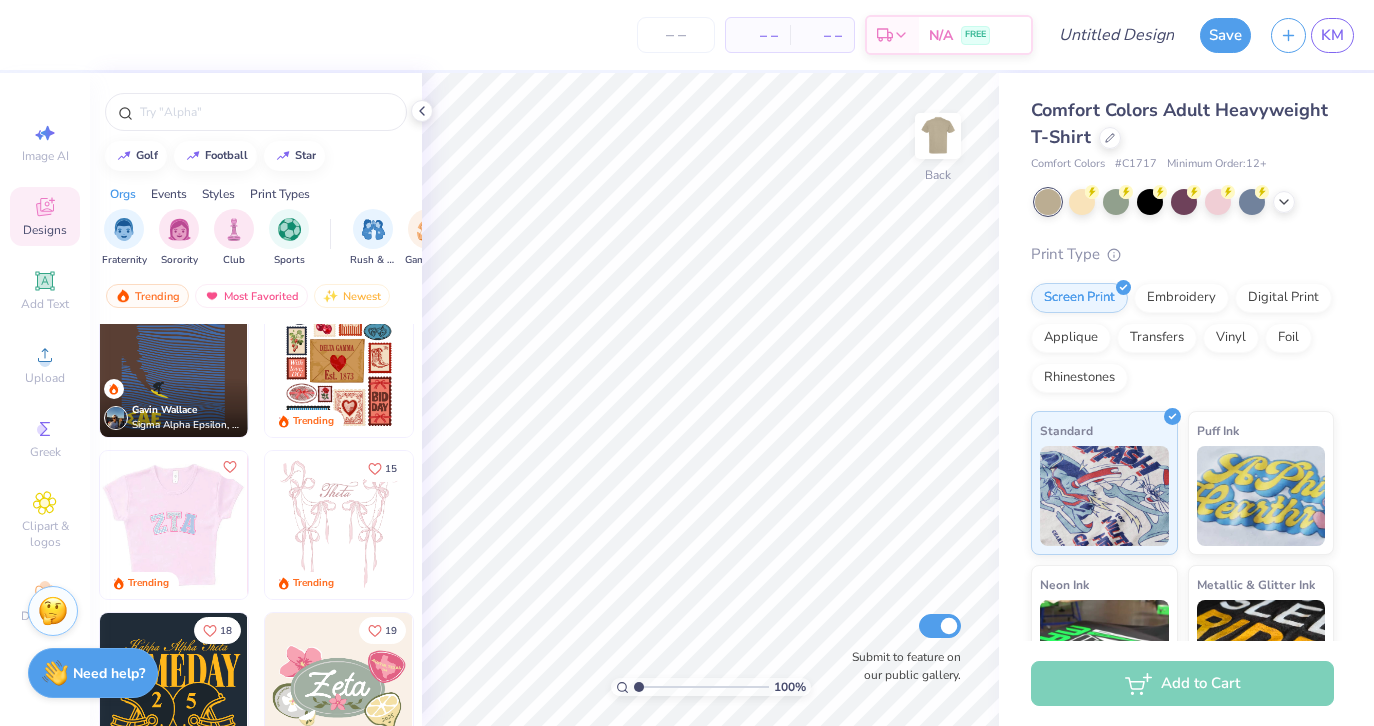 scroll, scrollTop: 199, scrollLeft: 0, axis: vertical 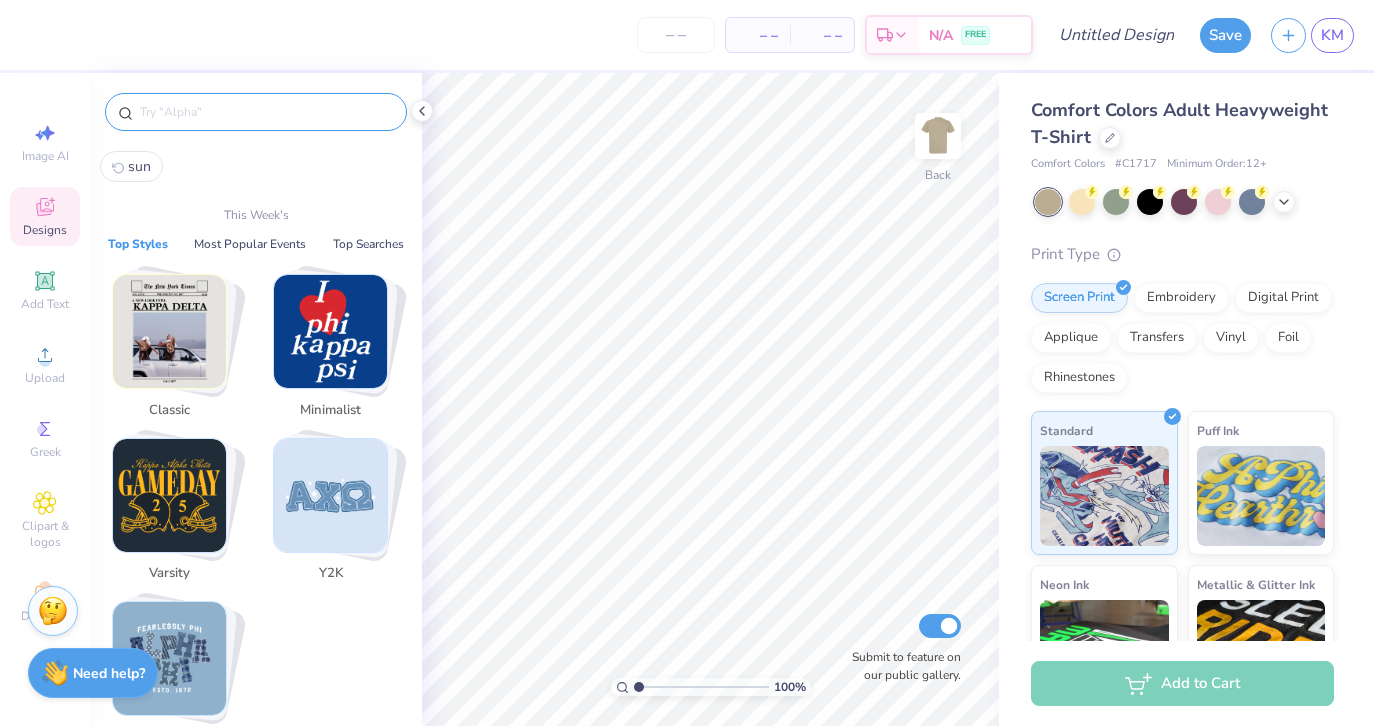 click at bounding box center (266, 112) 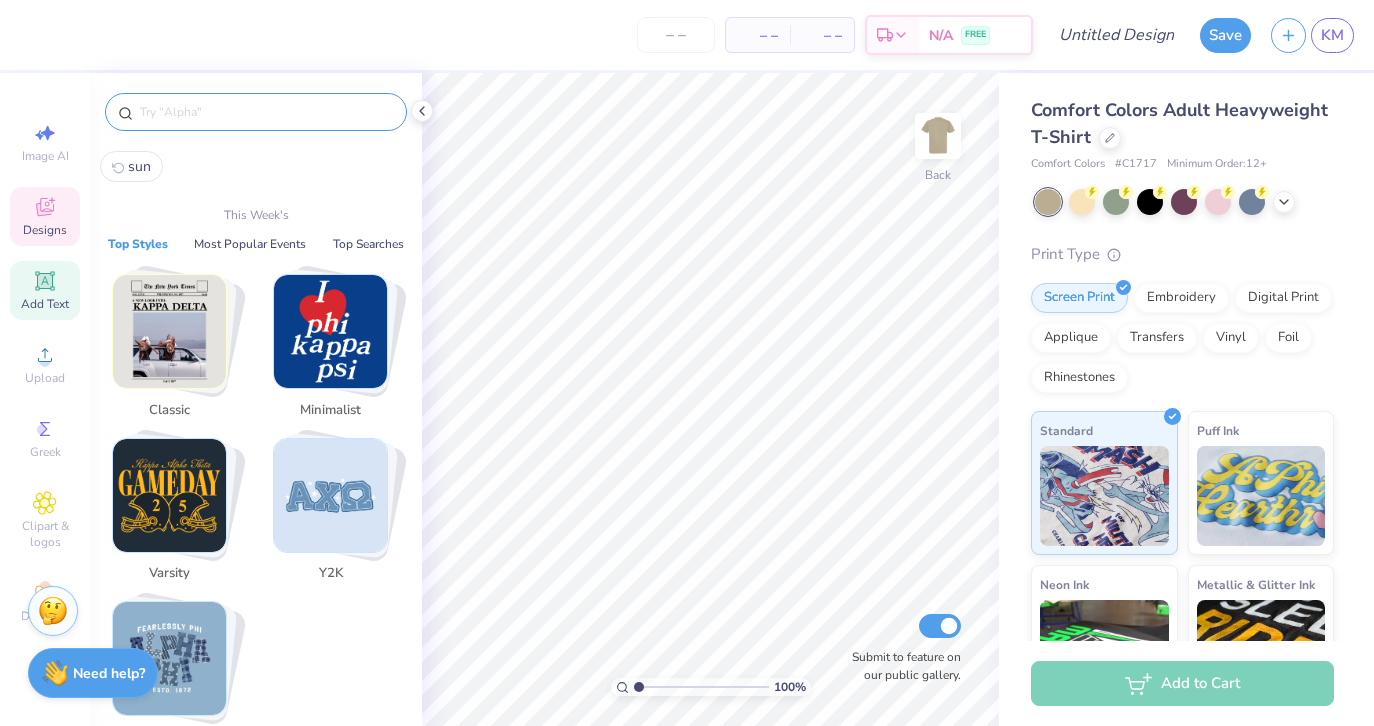click on "Add Text" at bounding box center [45, 304] 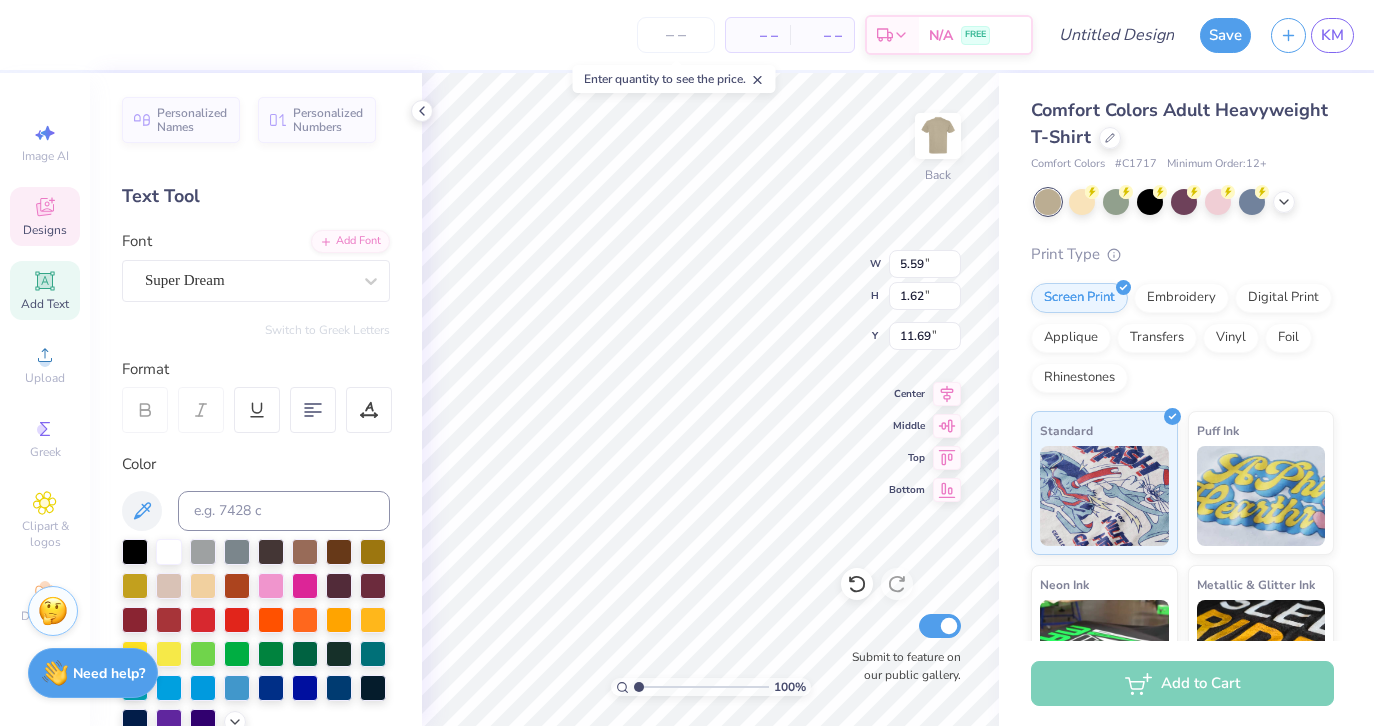 click on "Designs" at bounding box center [45, 216] 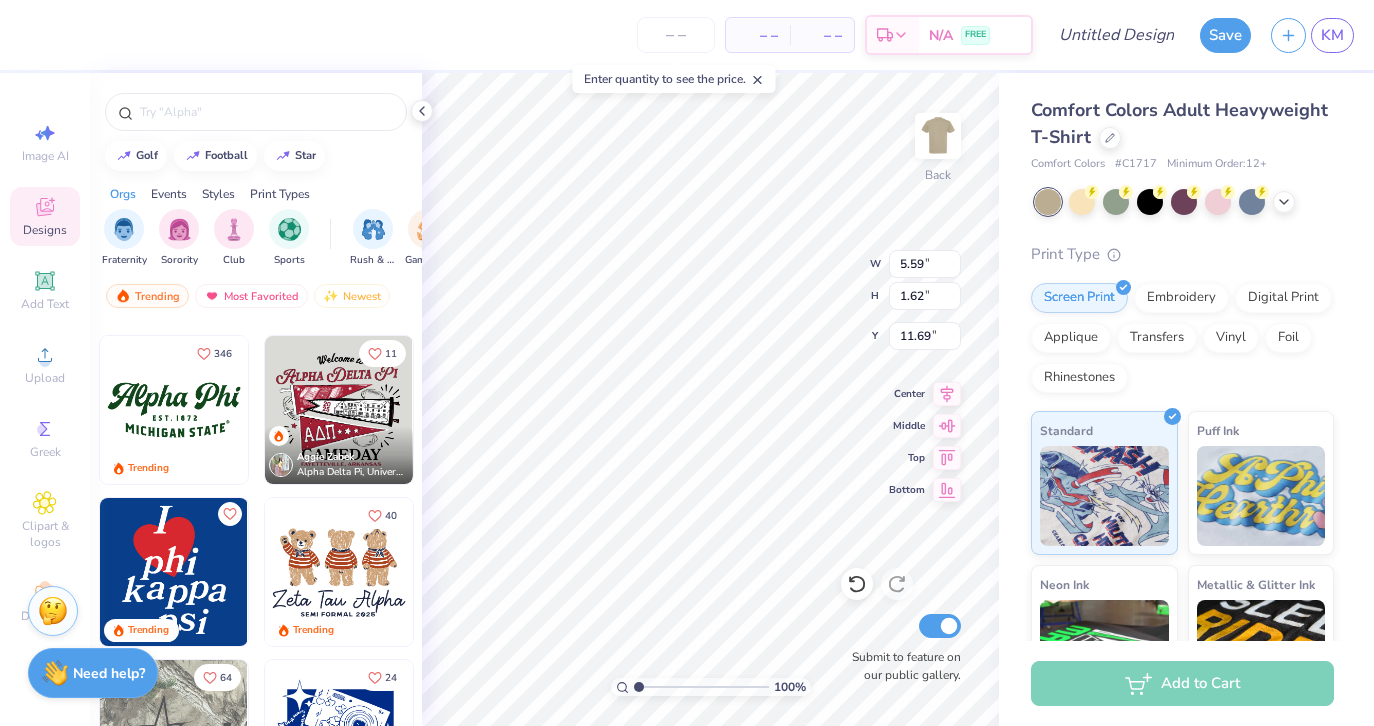 scroll, scrollTop: 1287, scrollLeft: 0, axis: vertical 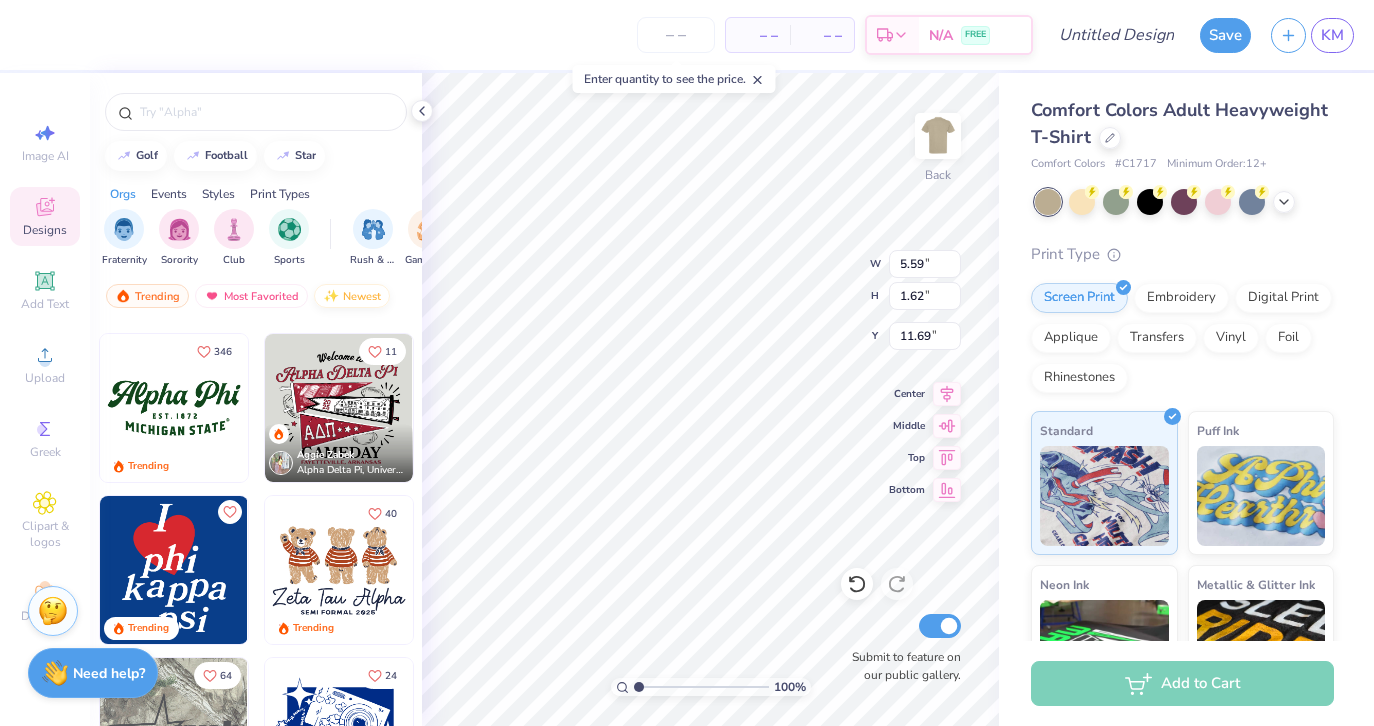 click on "Newest" at bounding box center (352, 296) 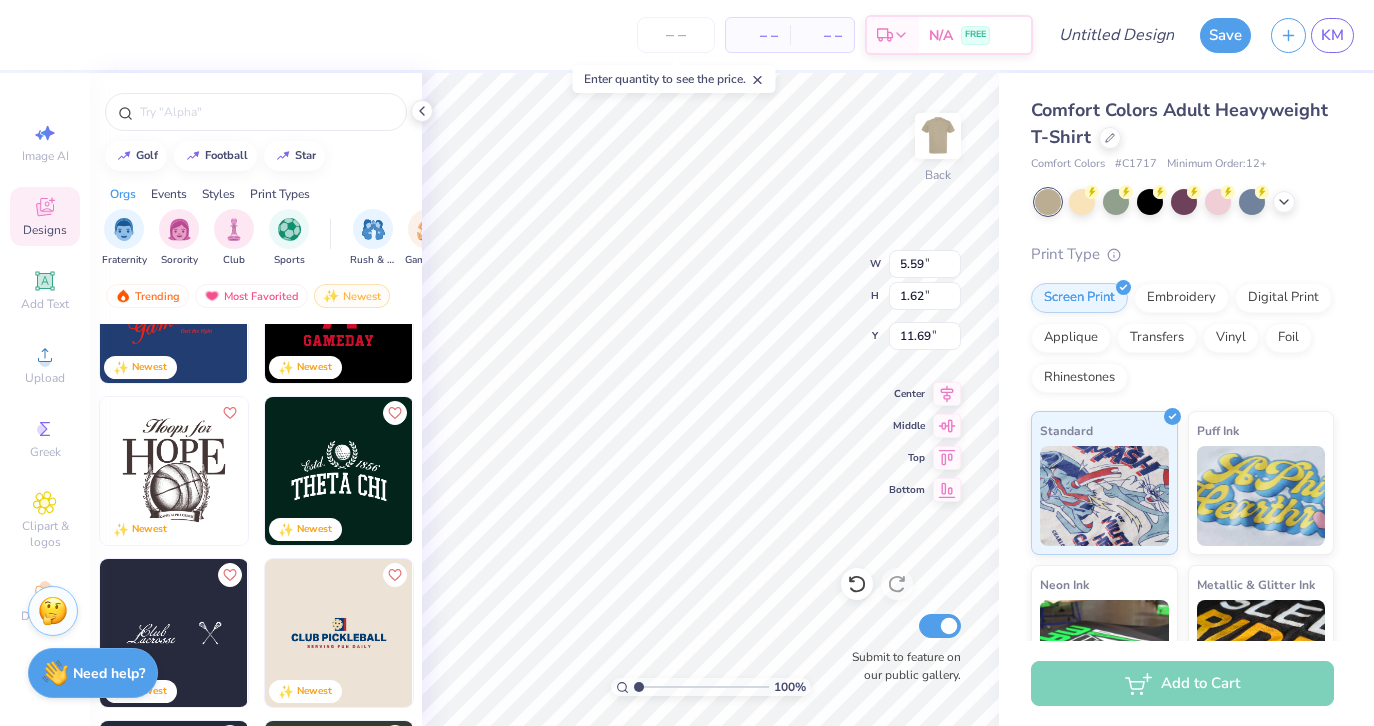 scroll, scrollTop: 1077, scrollLeft: 0, axis: vertical 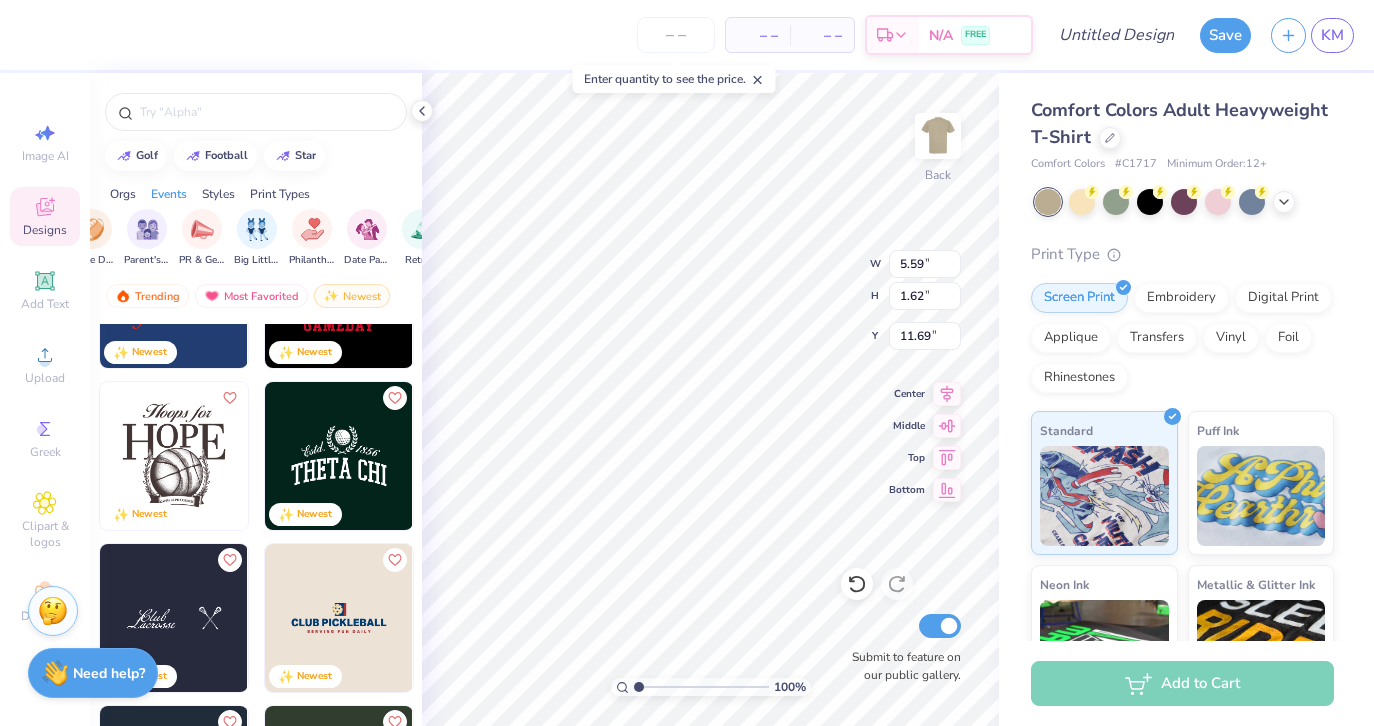 click on "Orgs" at bounding box center [123, 194] 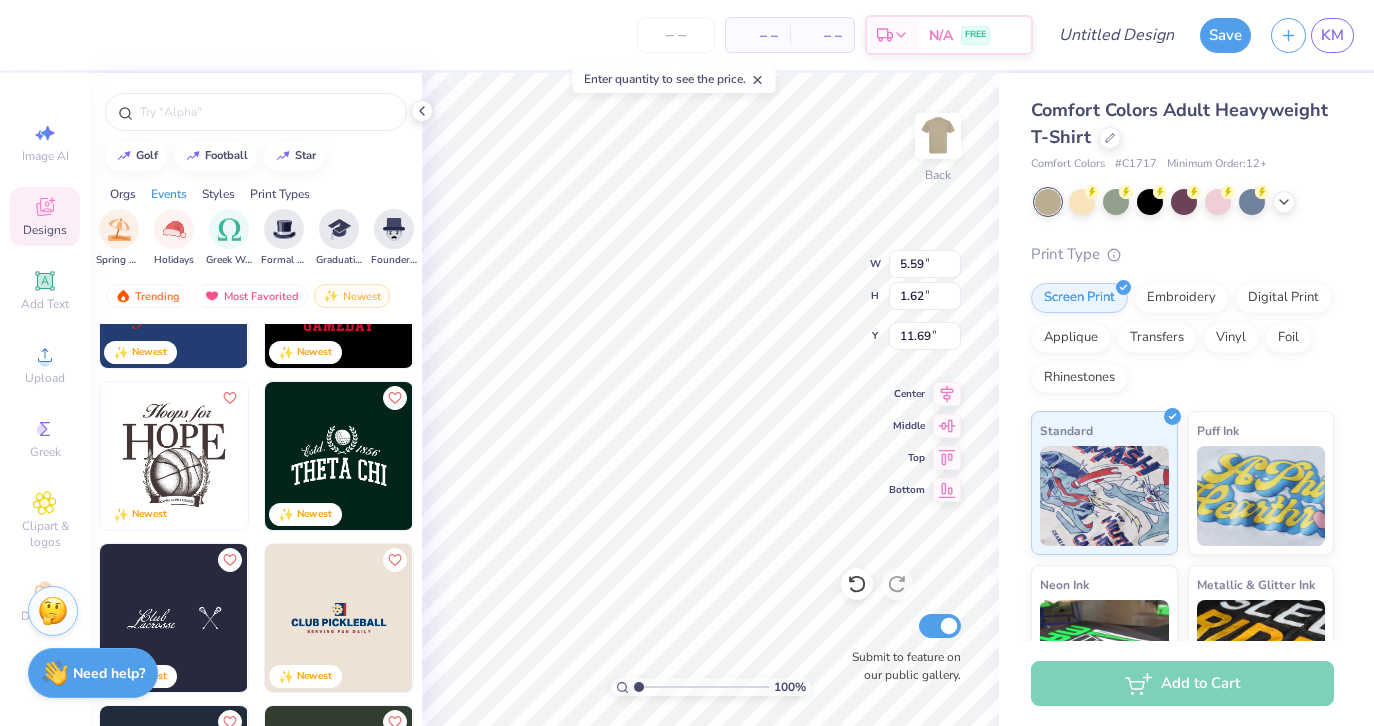 scroll, scrollTop: 0, scrollLeft: 705, axis: horizontal 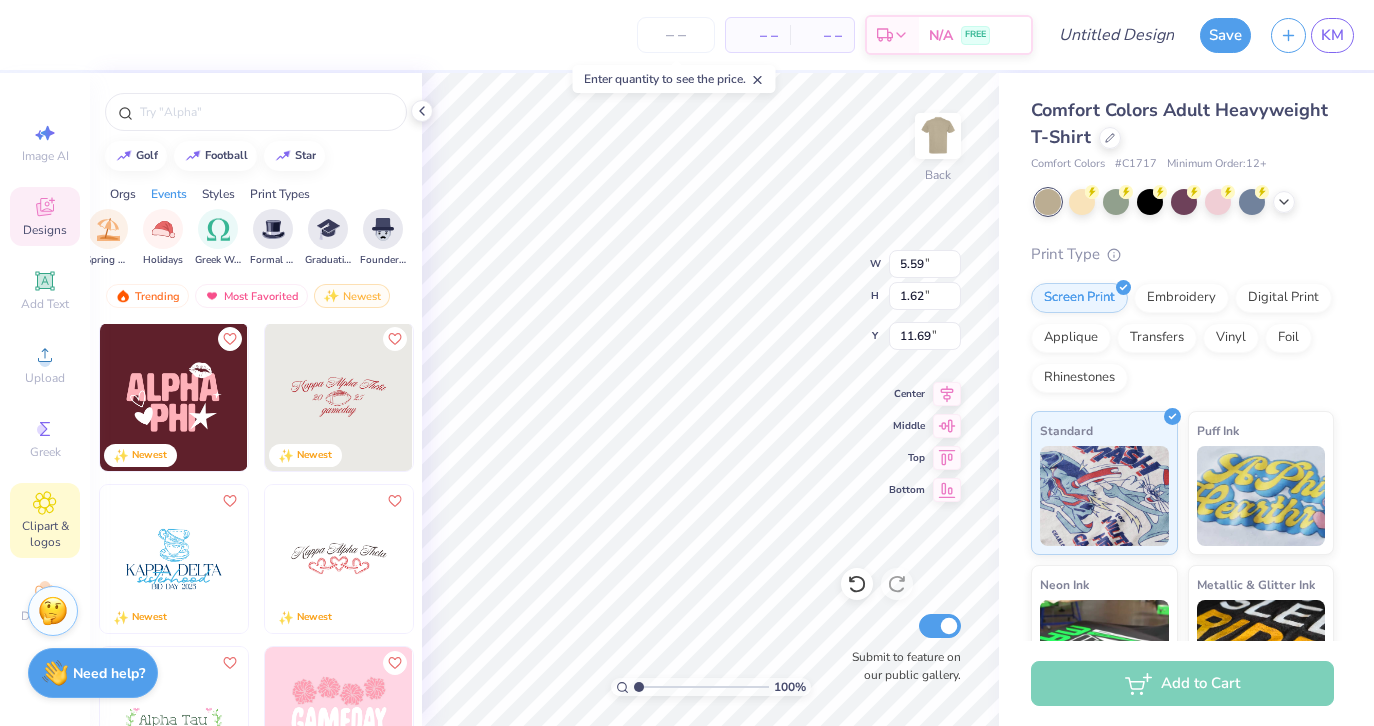click on "Clipart & logos" at bounding box center (45, 534) 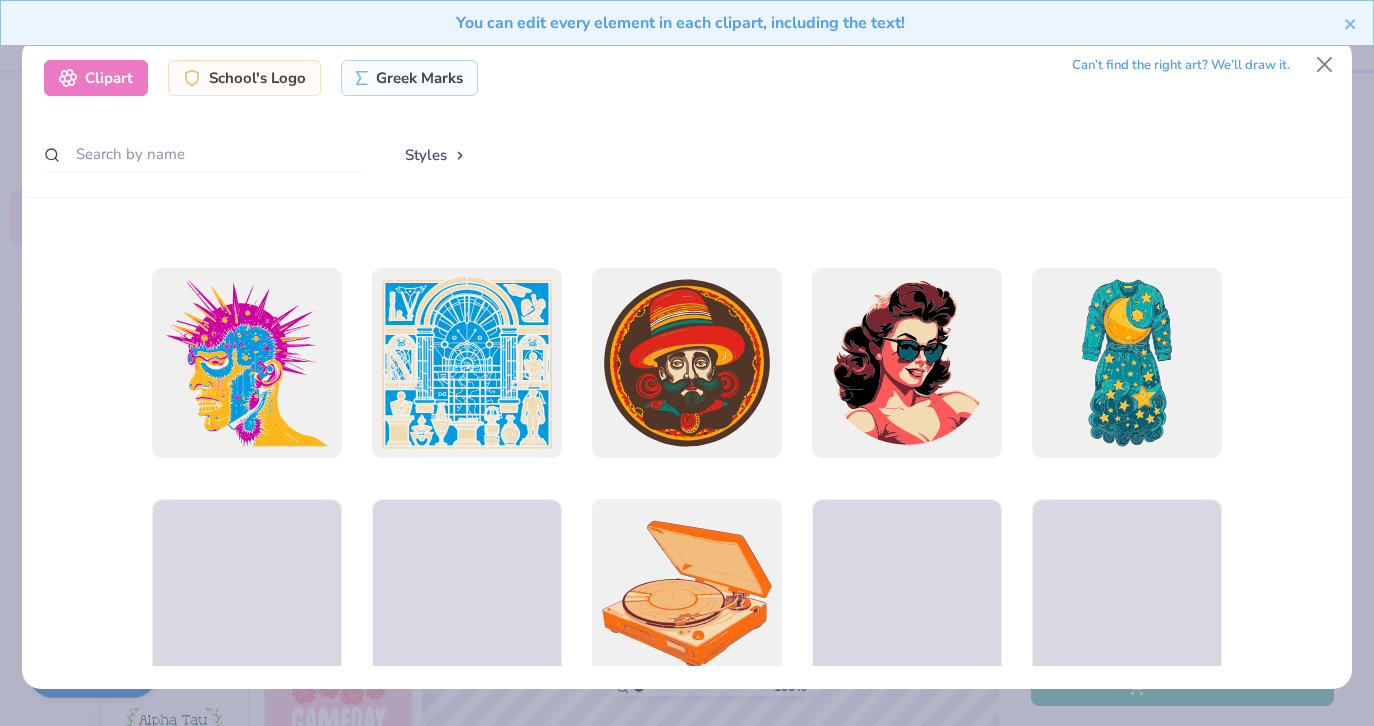 scroll, scrollTop: 3670, scrollLeft: 0, axis: vertical 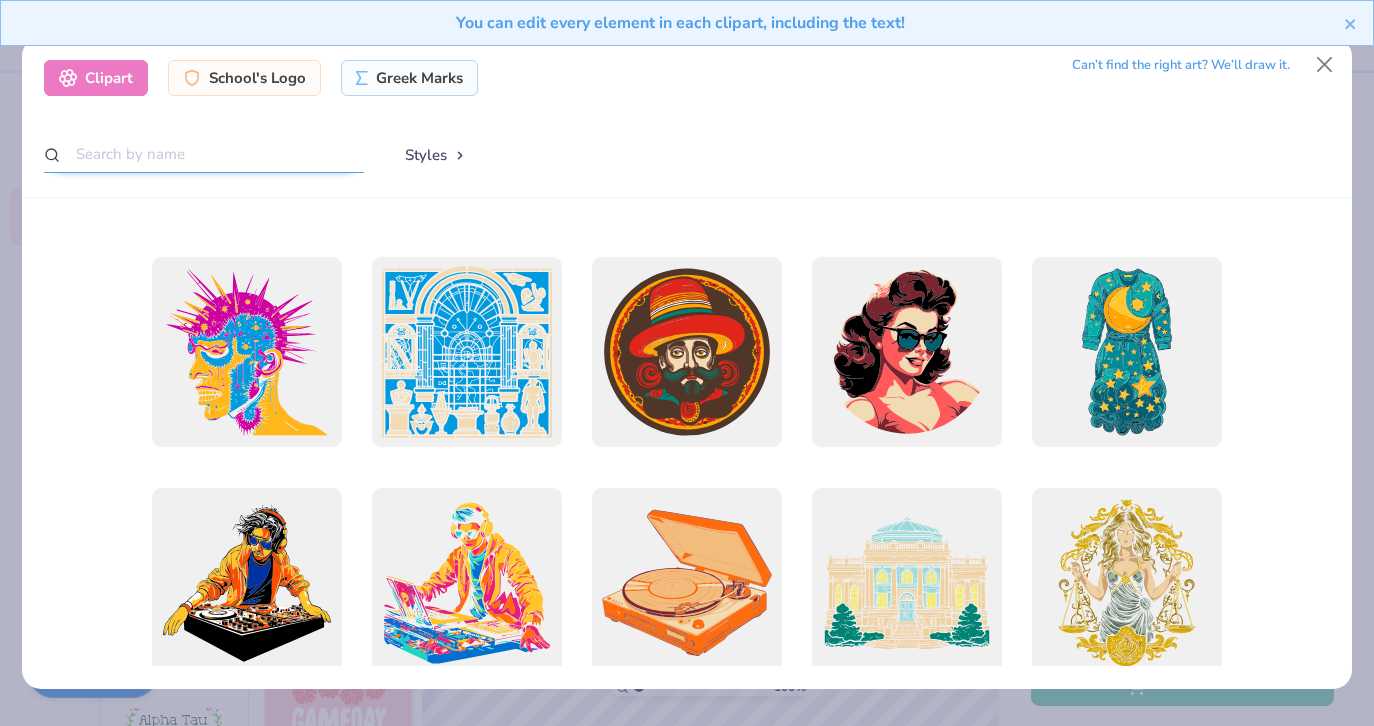 click at bounding box center (204, 154) 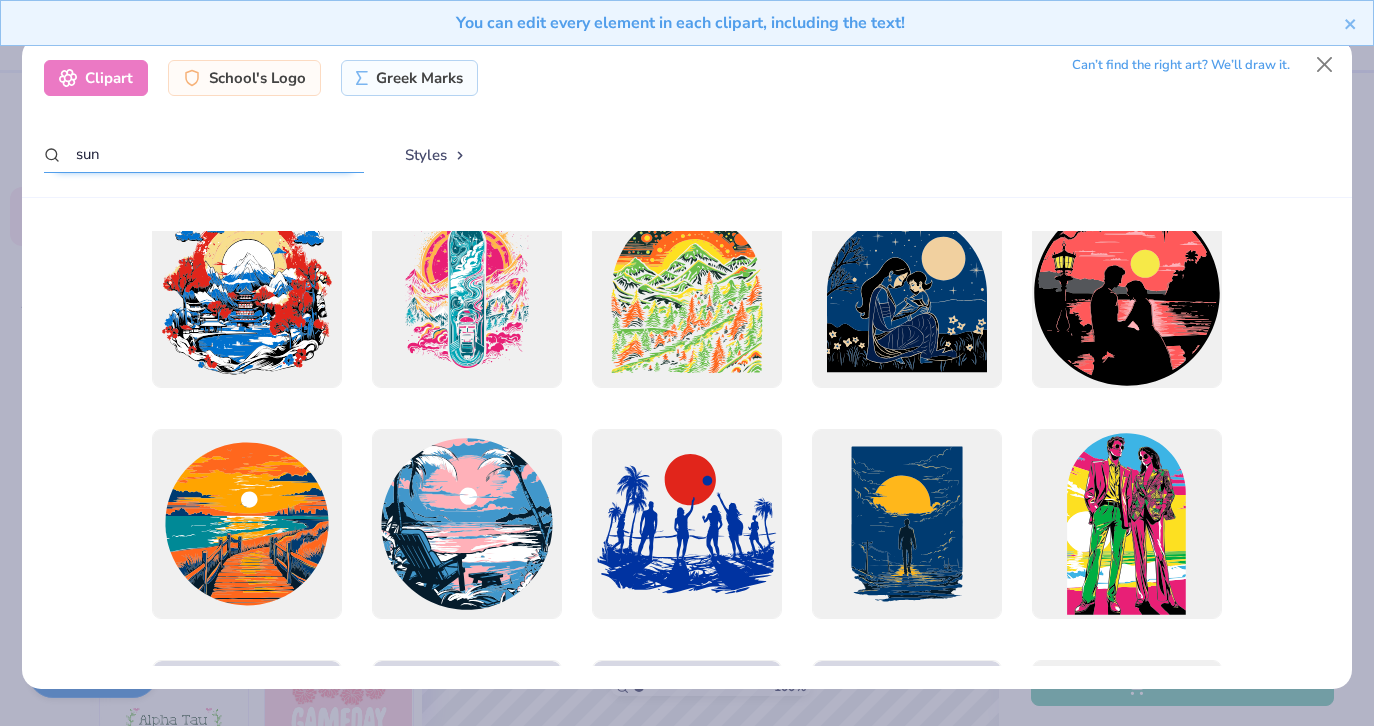 scroll, scrollTop: 9325, scrollLeft: 0, axis: vertical 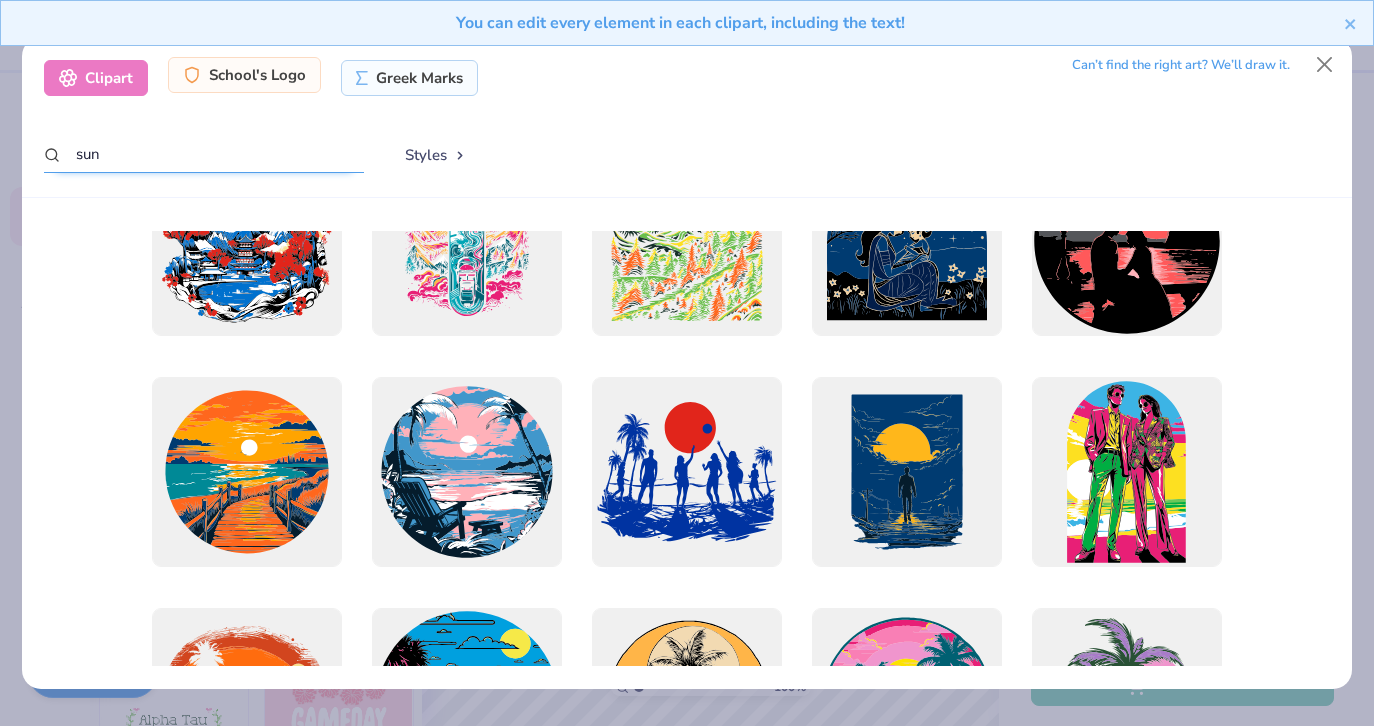 type on "sun" 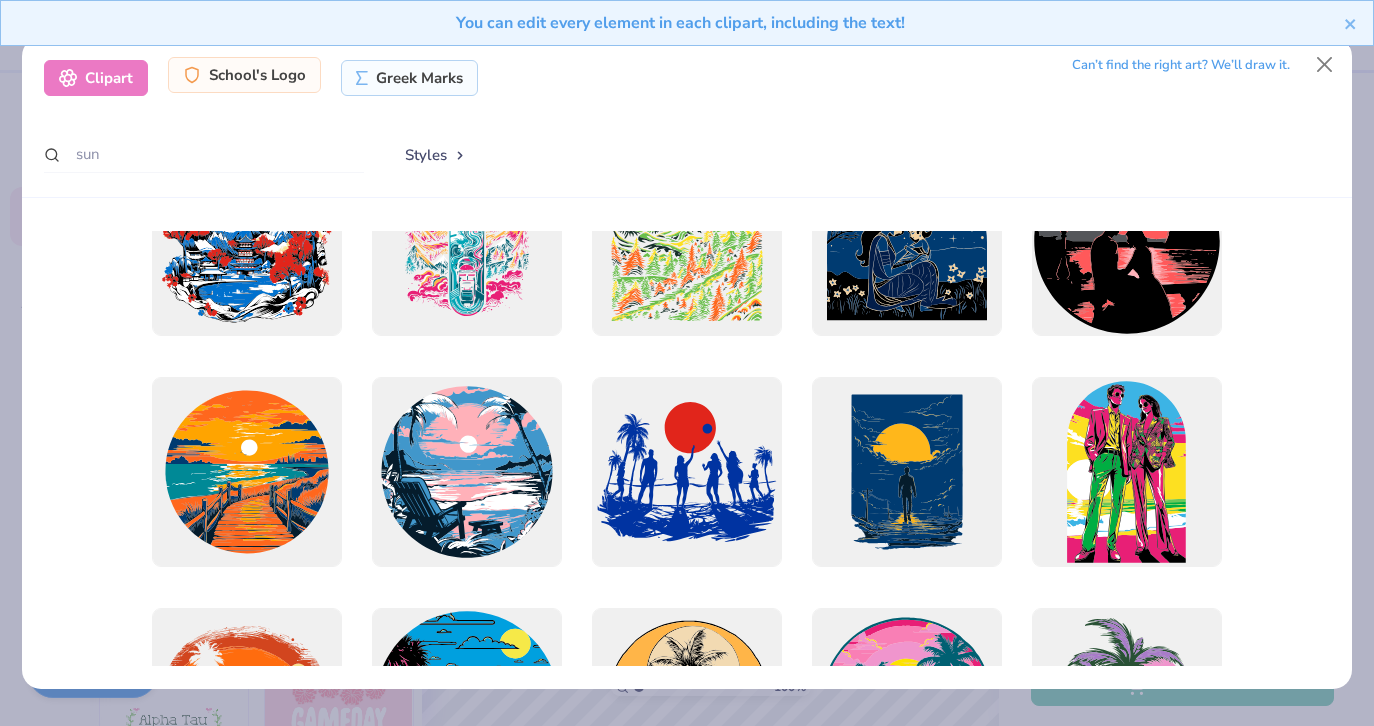 click on "School's Logo" at bounding box center (244, 75) 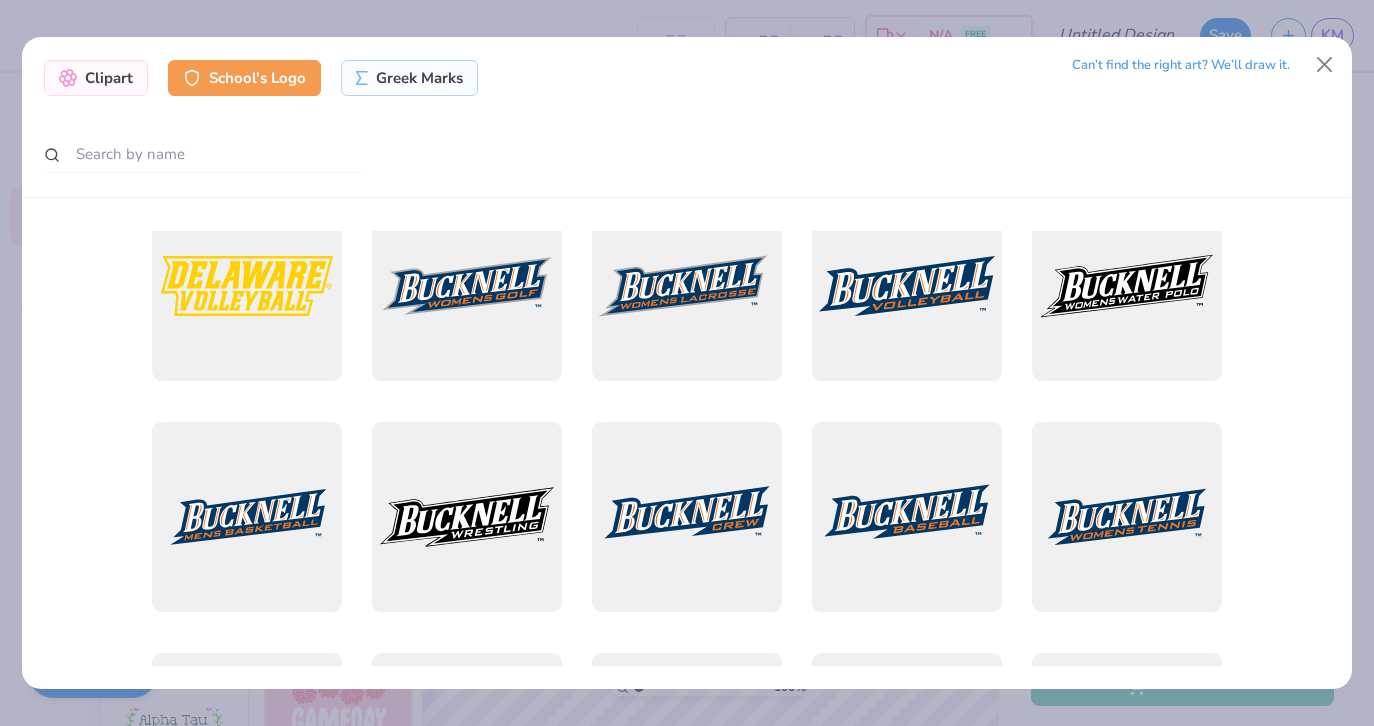 scroll, scrollTop: 504, scrollLeft: 0, axis: vertical 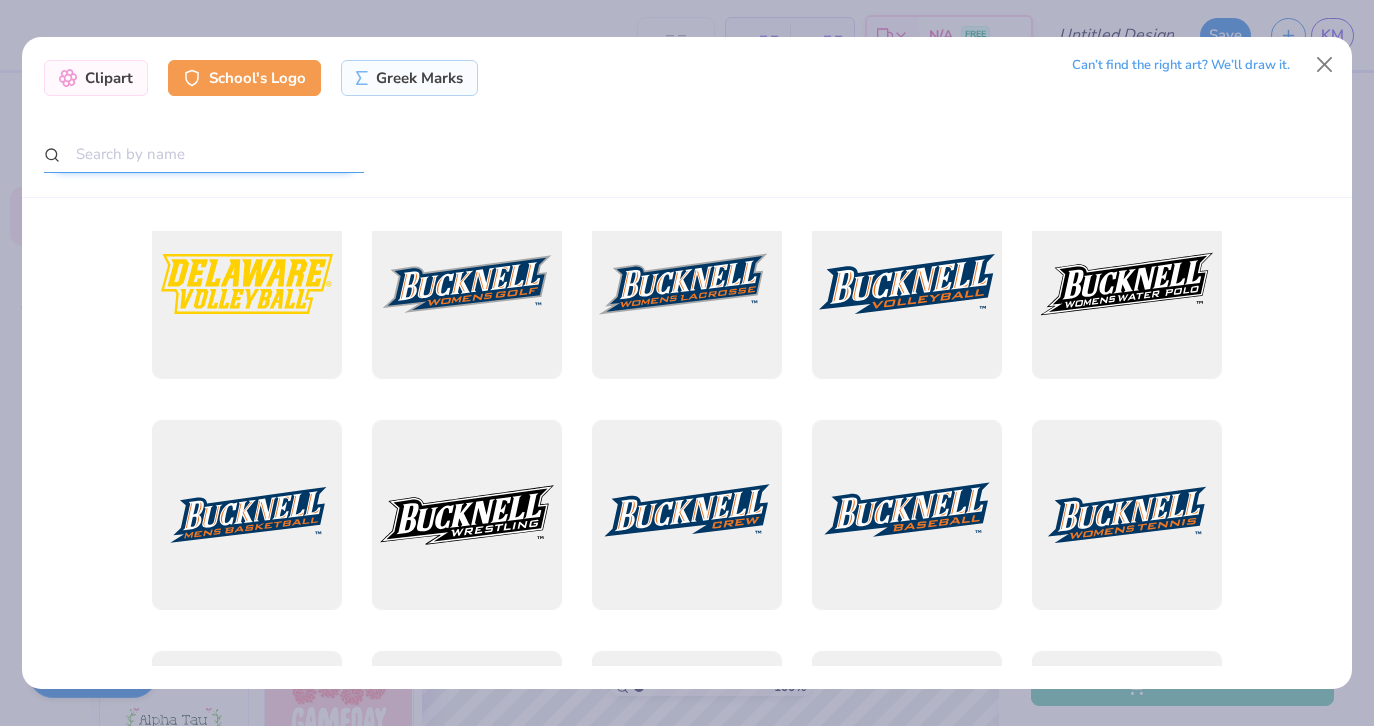 click at bounding box center (204, 154) 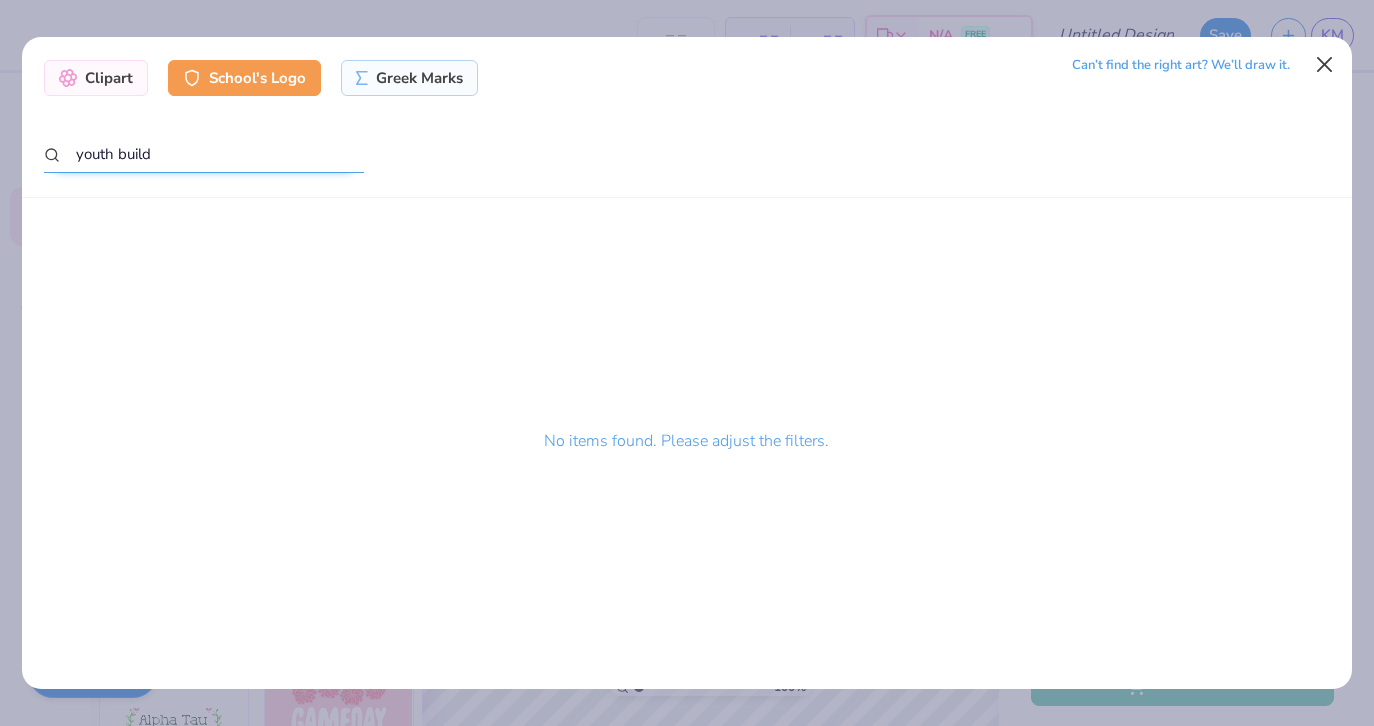 type on "youth build" 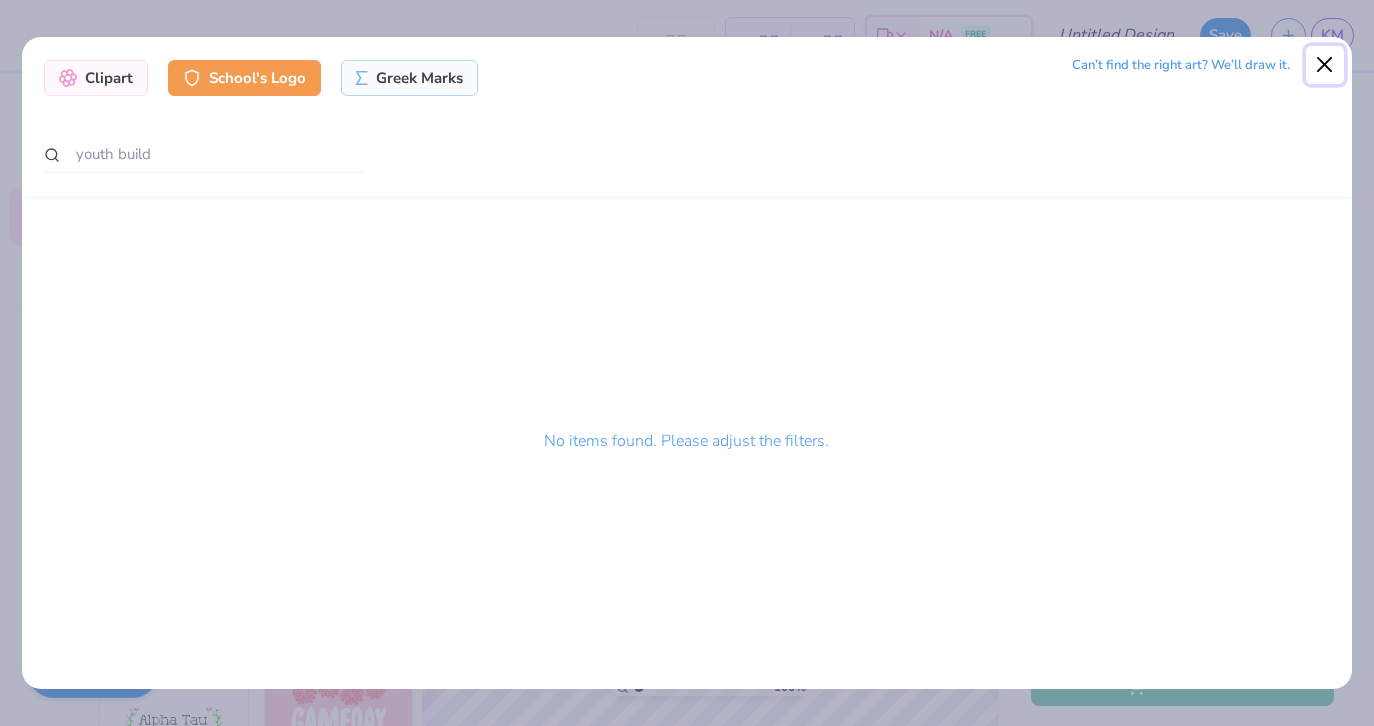 click at bounding box center [1325, 65] 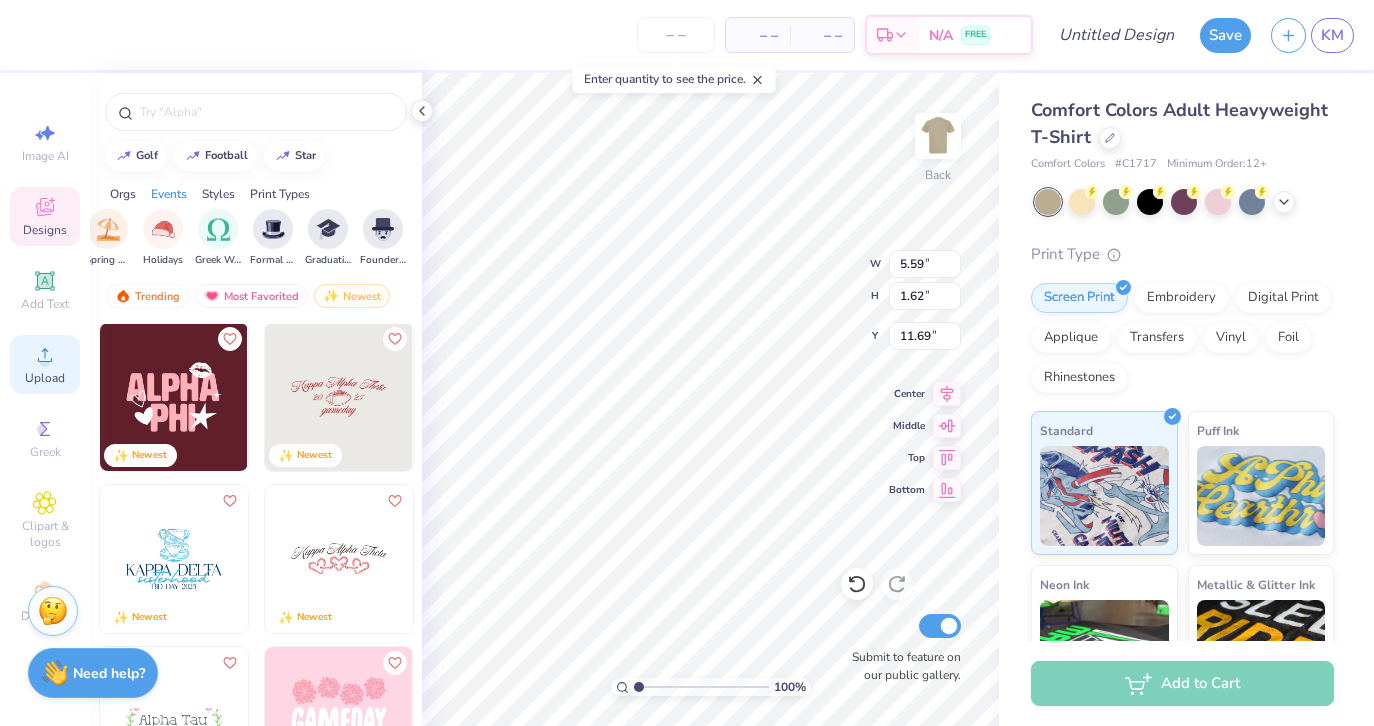 click on "Upload" at bounding box center [45, 364] 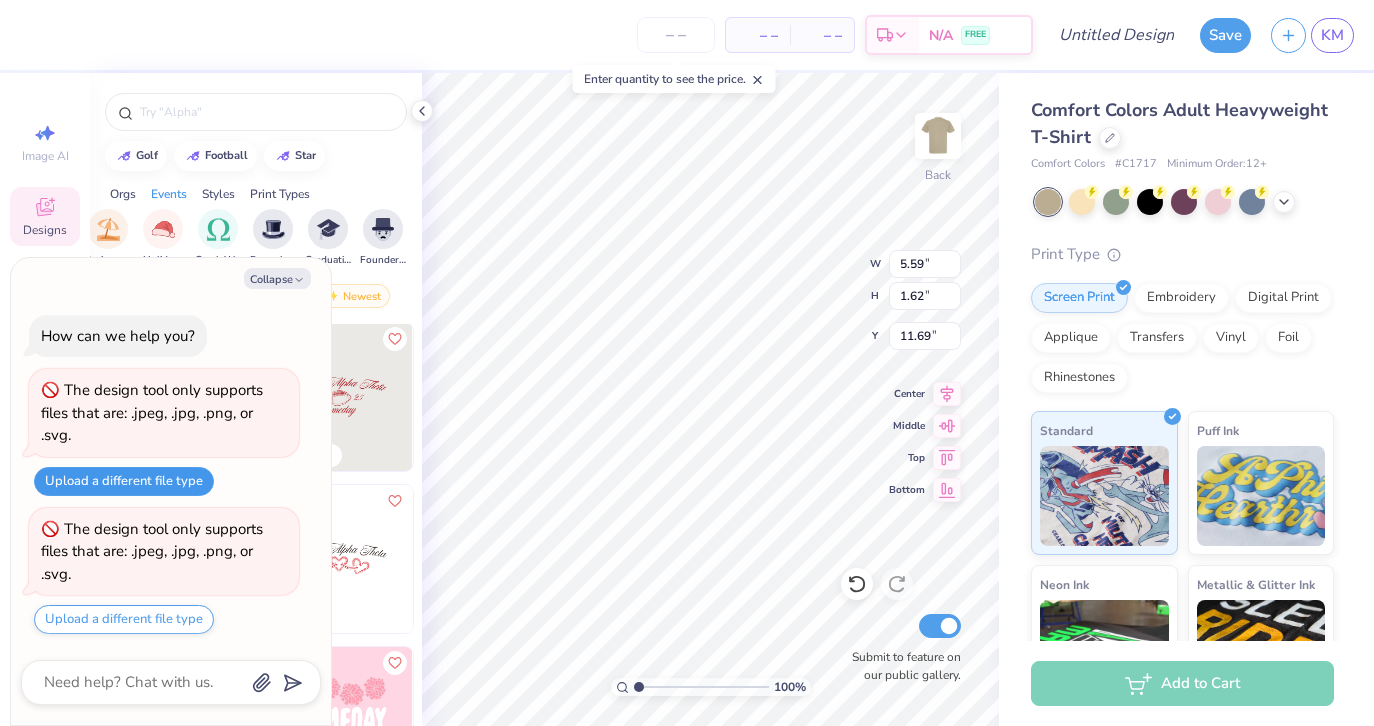 click on "Upload a different file type" at bounding box center [124, 481] 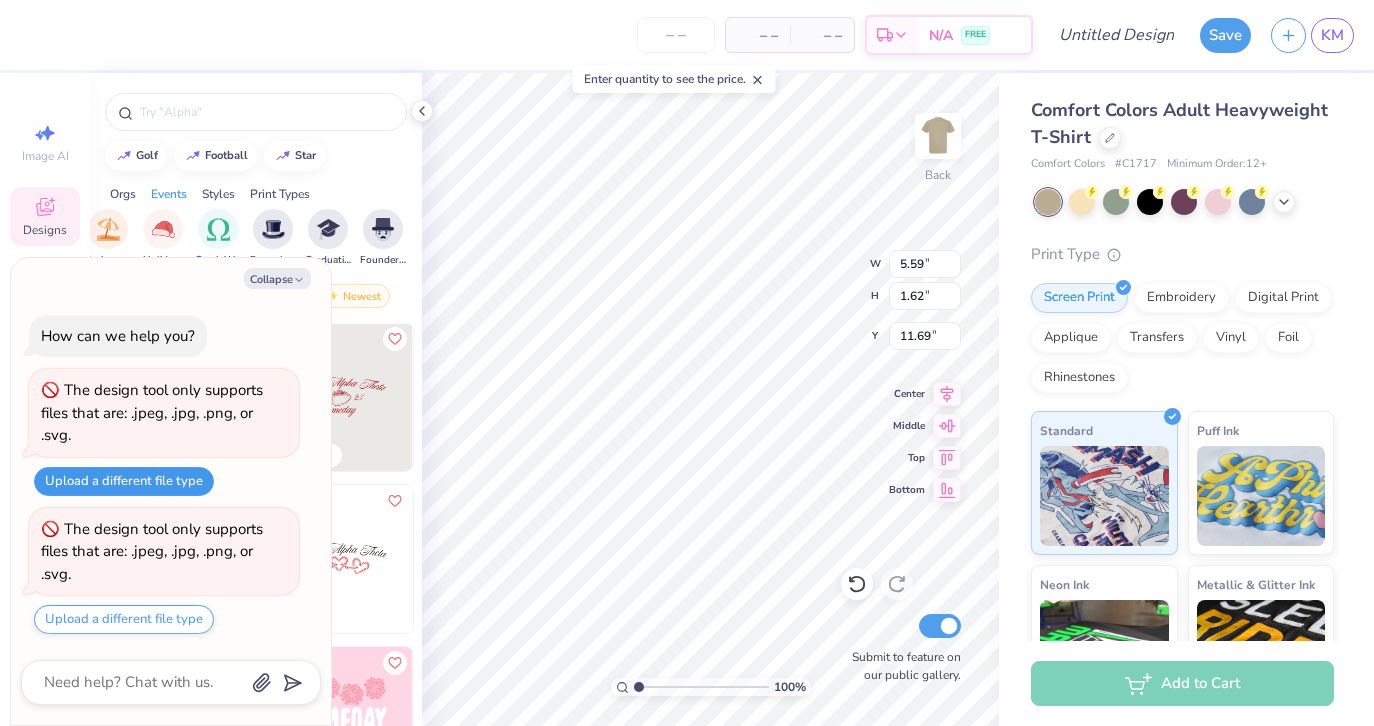 type on "x" 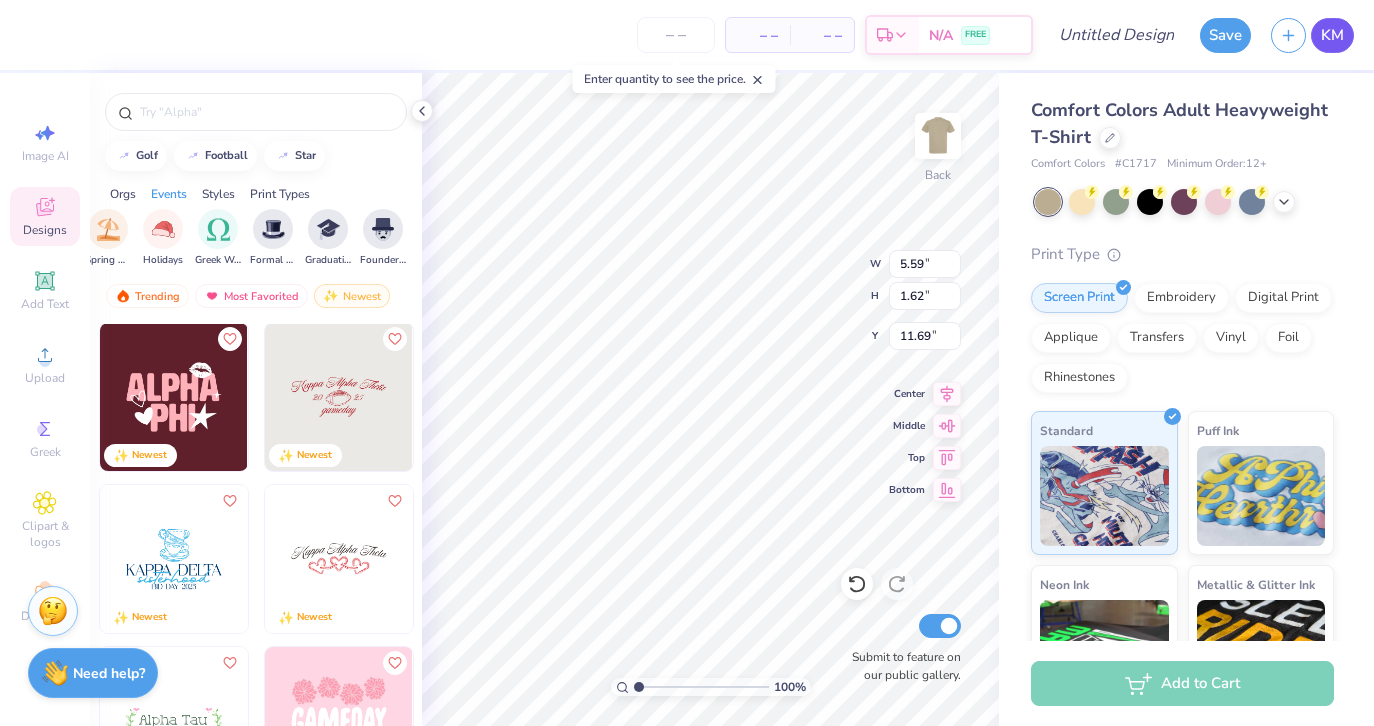 click on "KM" at bounding box center [1332, 35] 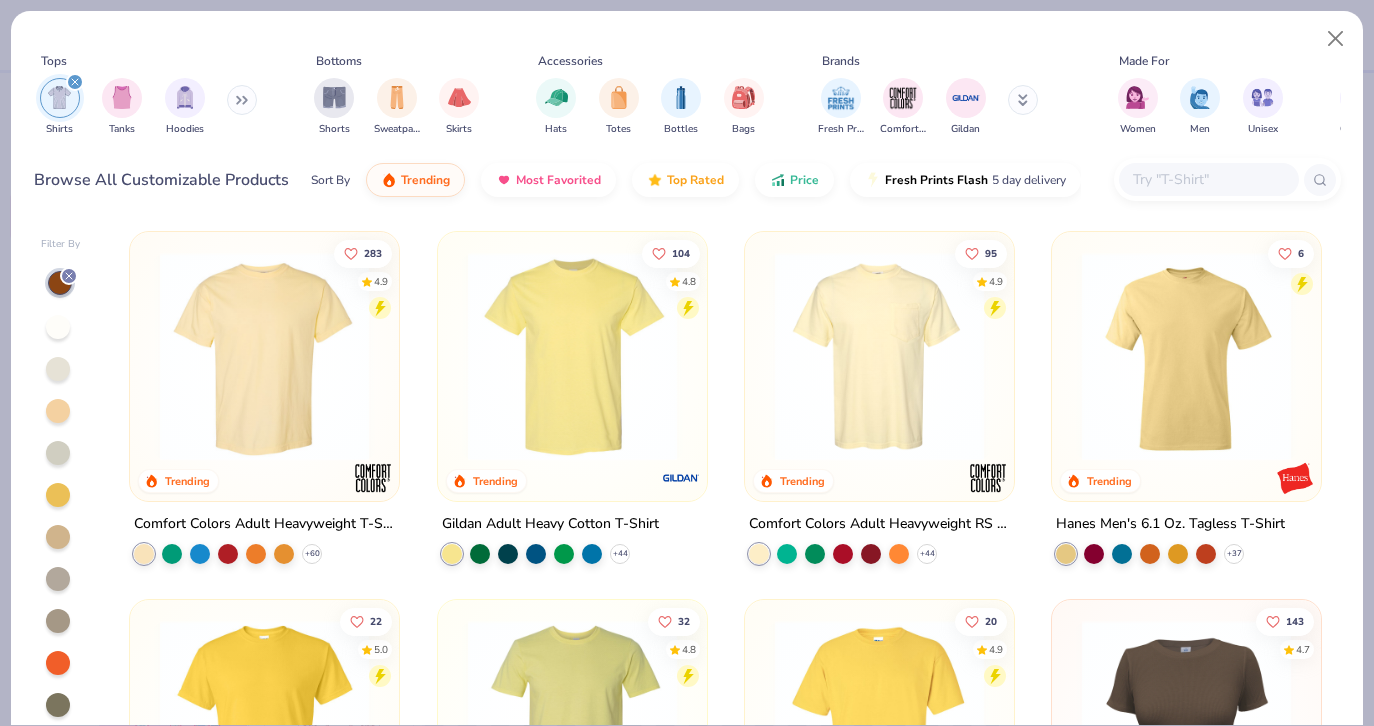 scroll, scrollTop: 0, scrollLeft: 0, axis: both 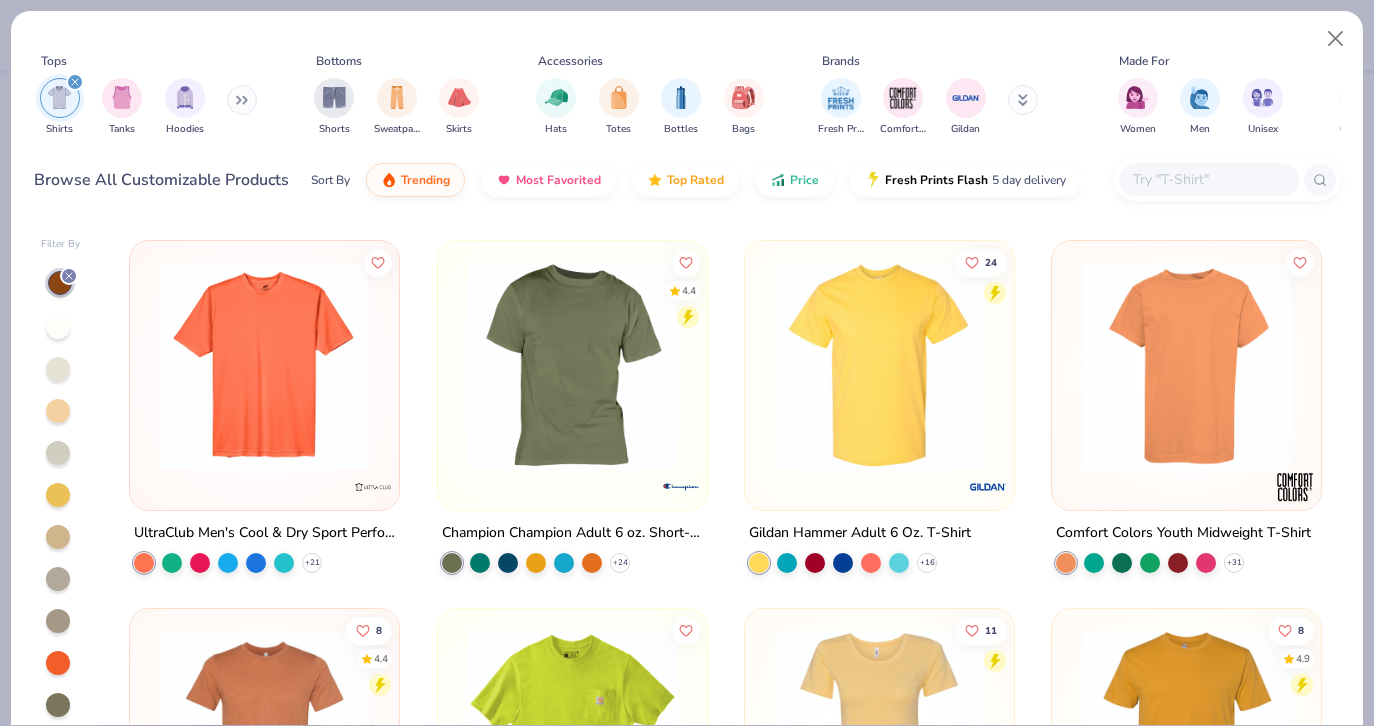 click at bounding box center (572, 365) 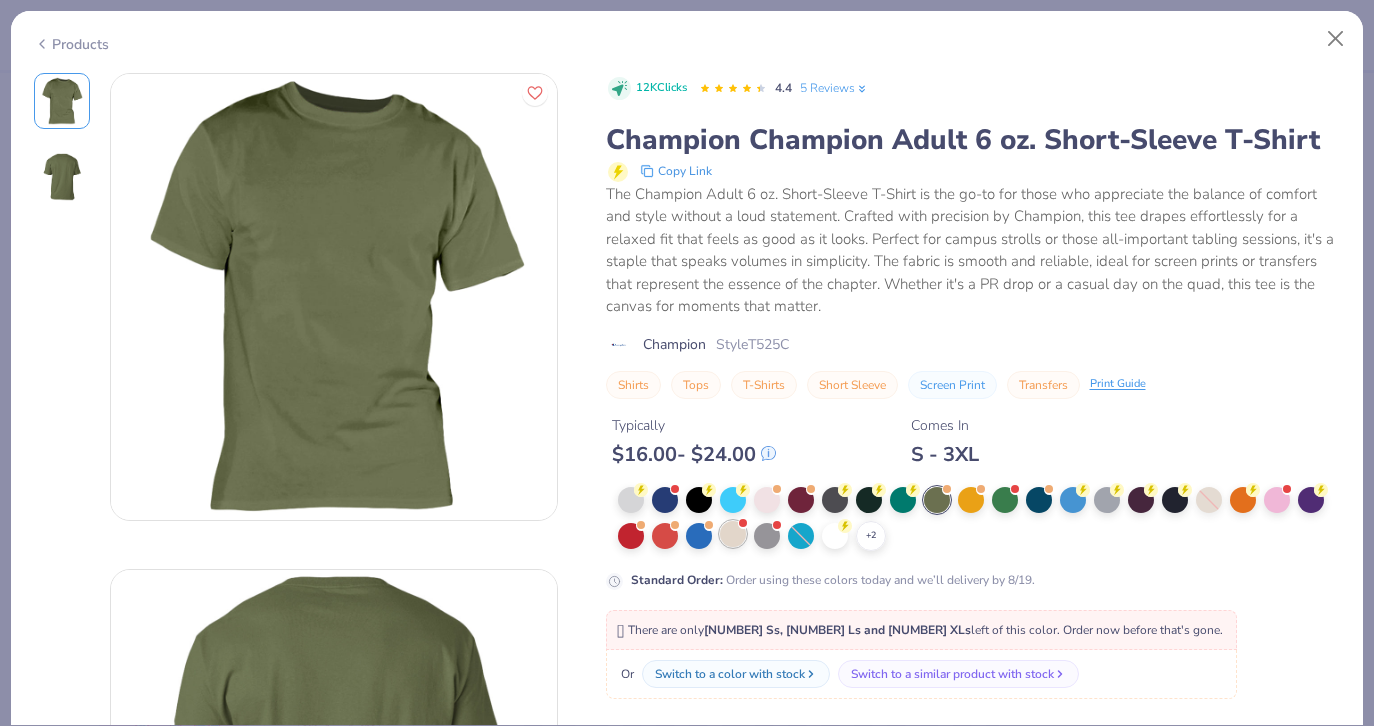click at bounding box center (733, 534) 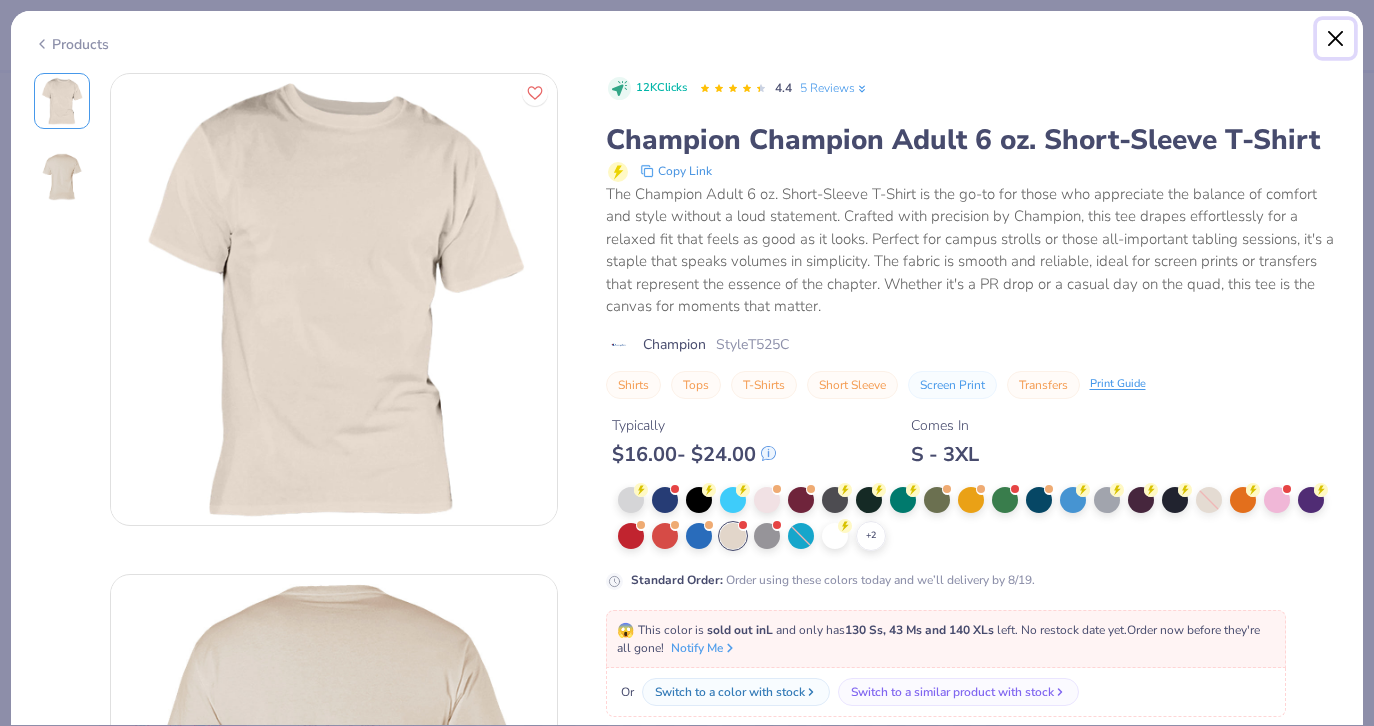 click at bounding box center (1336, 39) 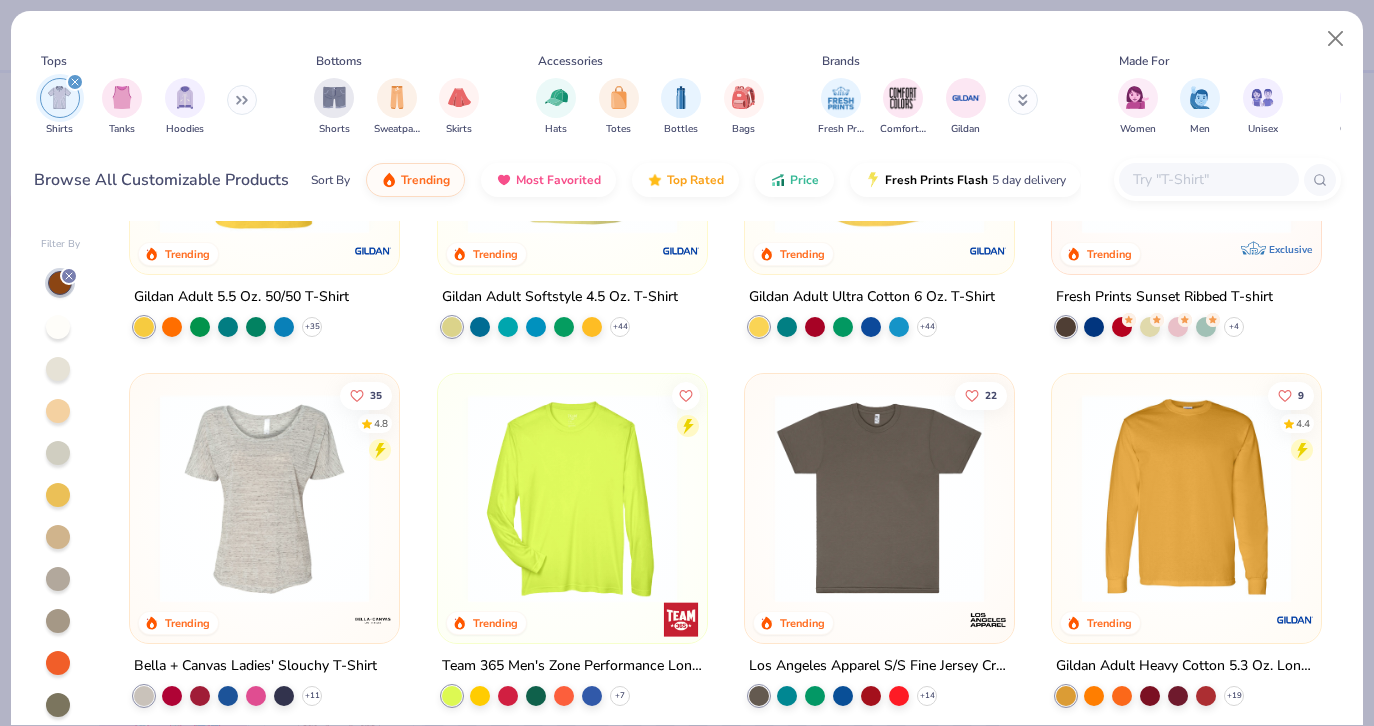 scroll, scrollTop: 0, scrollLeft: 0, axis: both 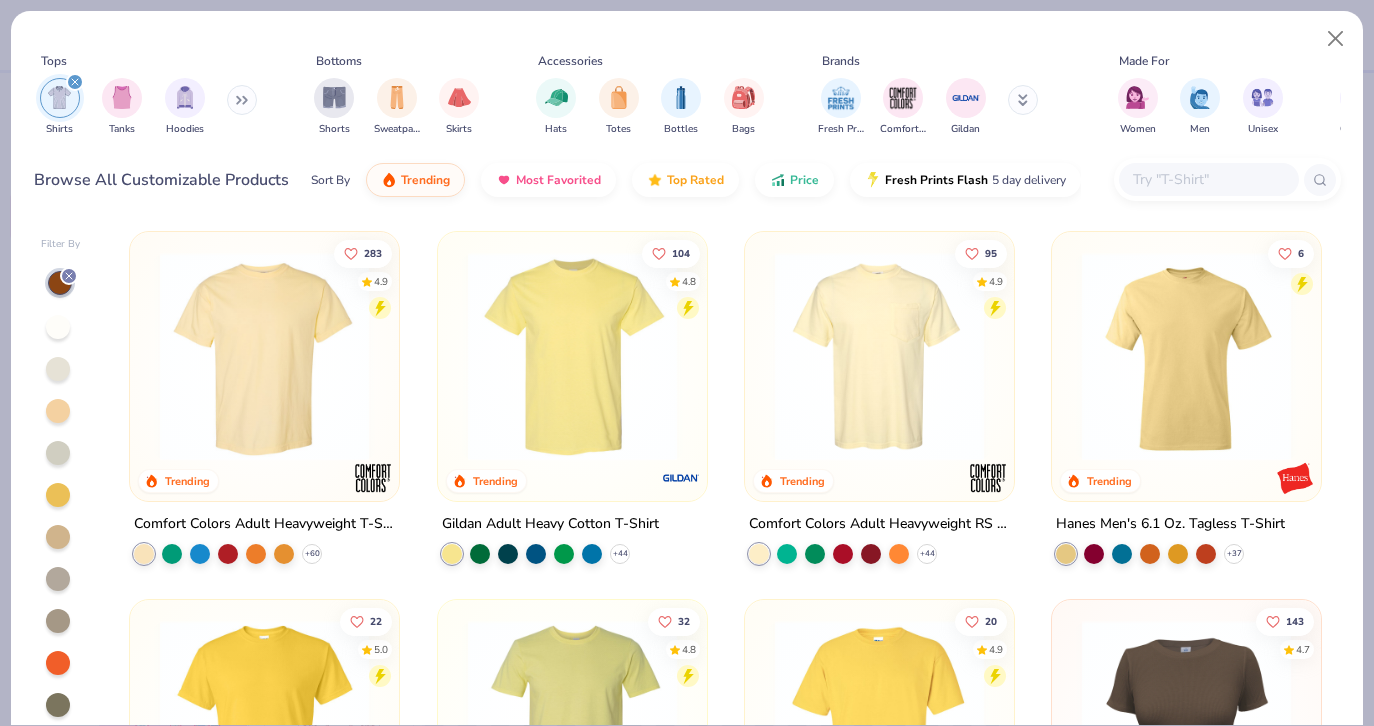 click at bounding box center [264, 356] 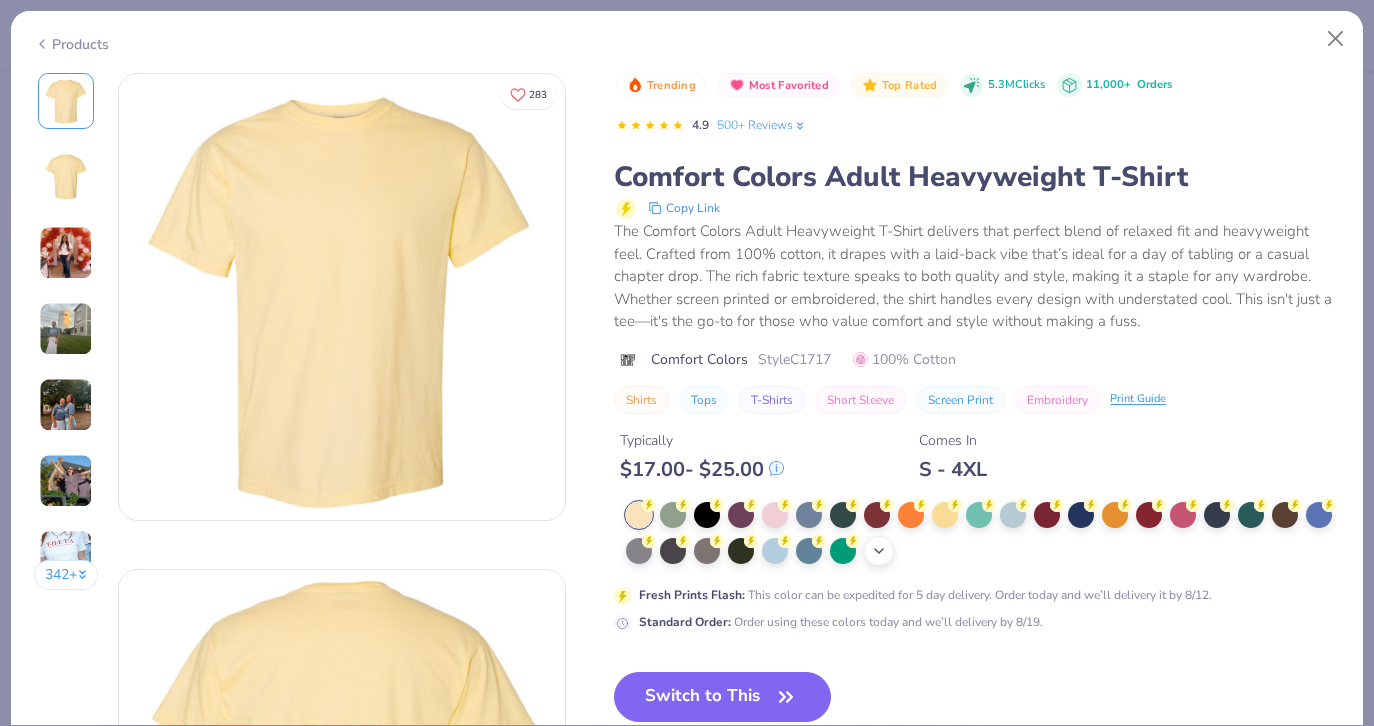 click 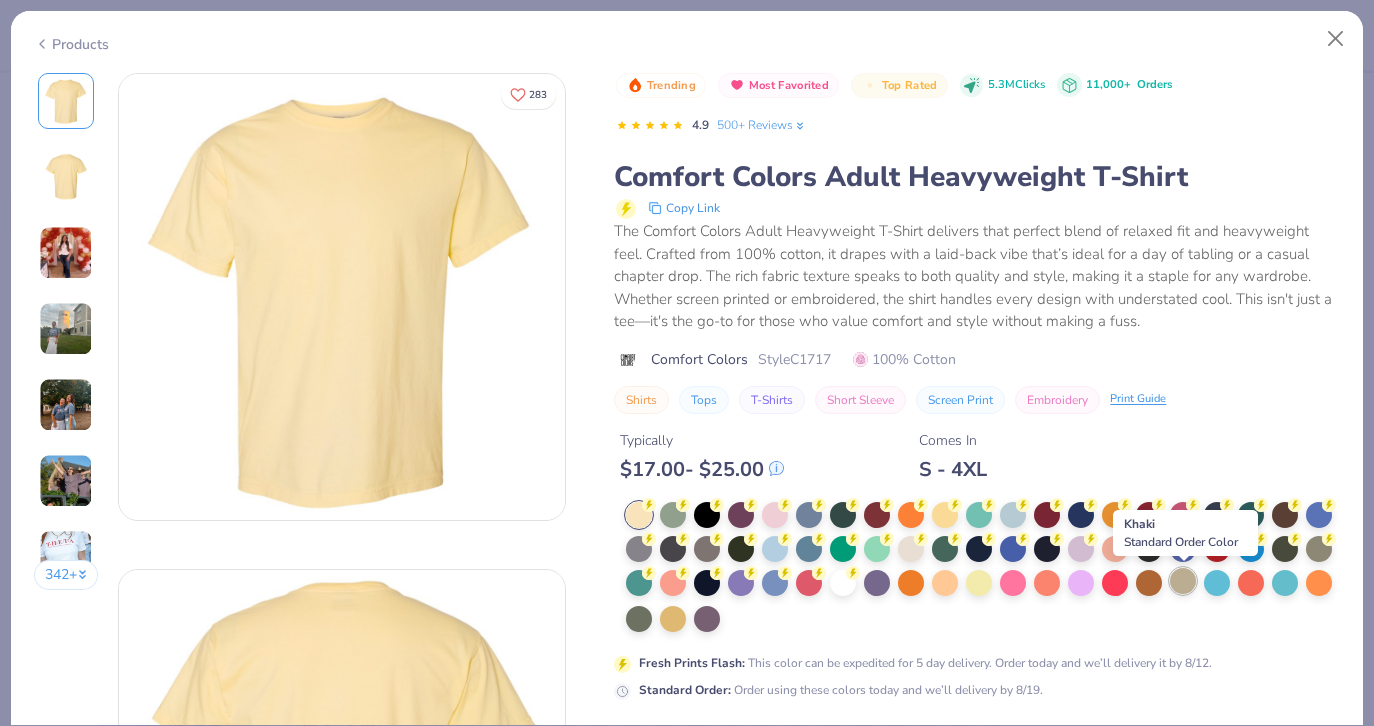 click at bounding box center [1183, 581] 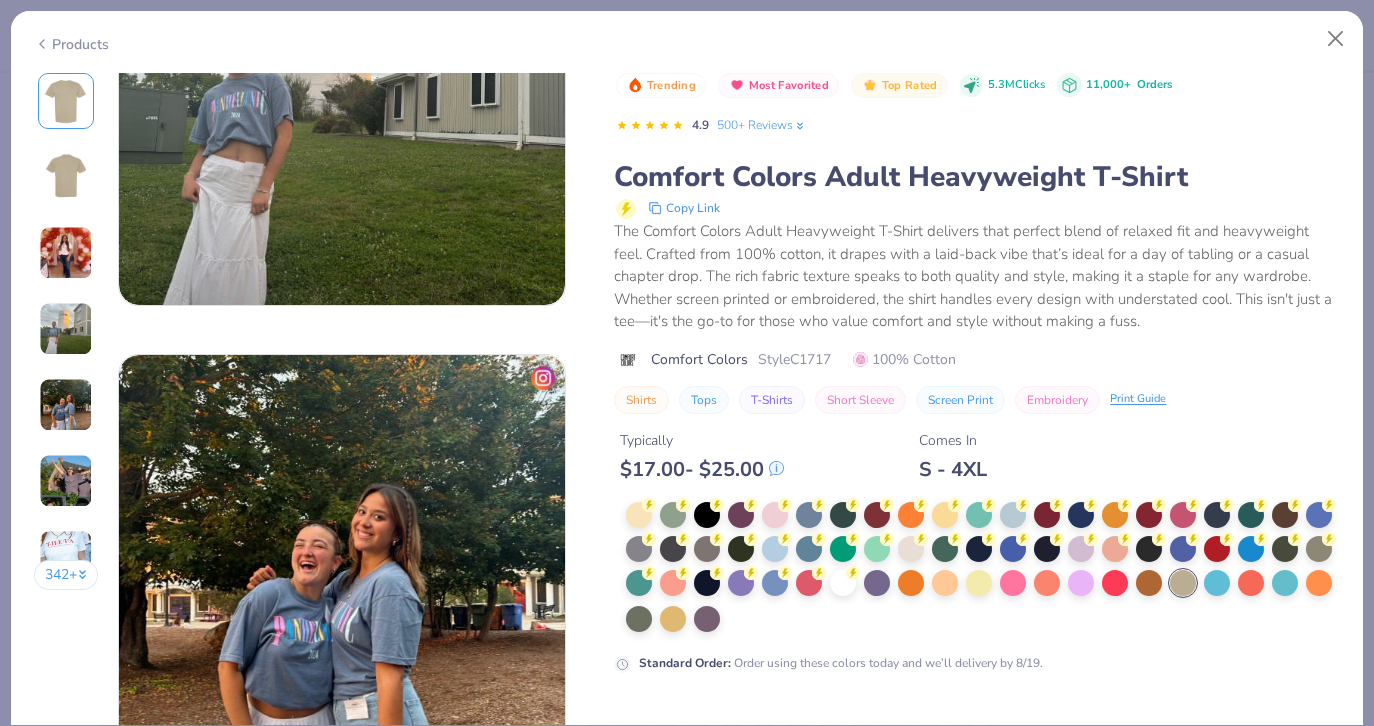 scroll, scrollTop: 1718, scrollLeft: 0, axis: vertical 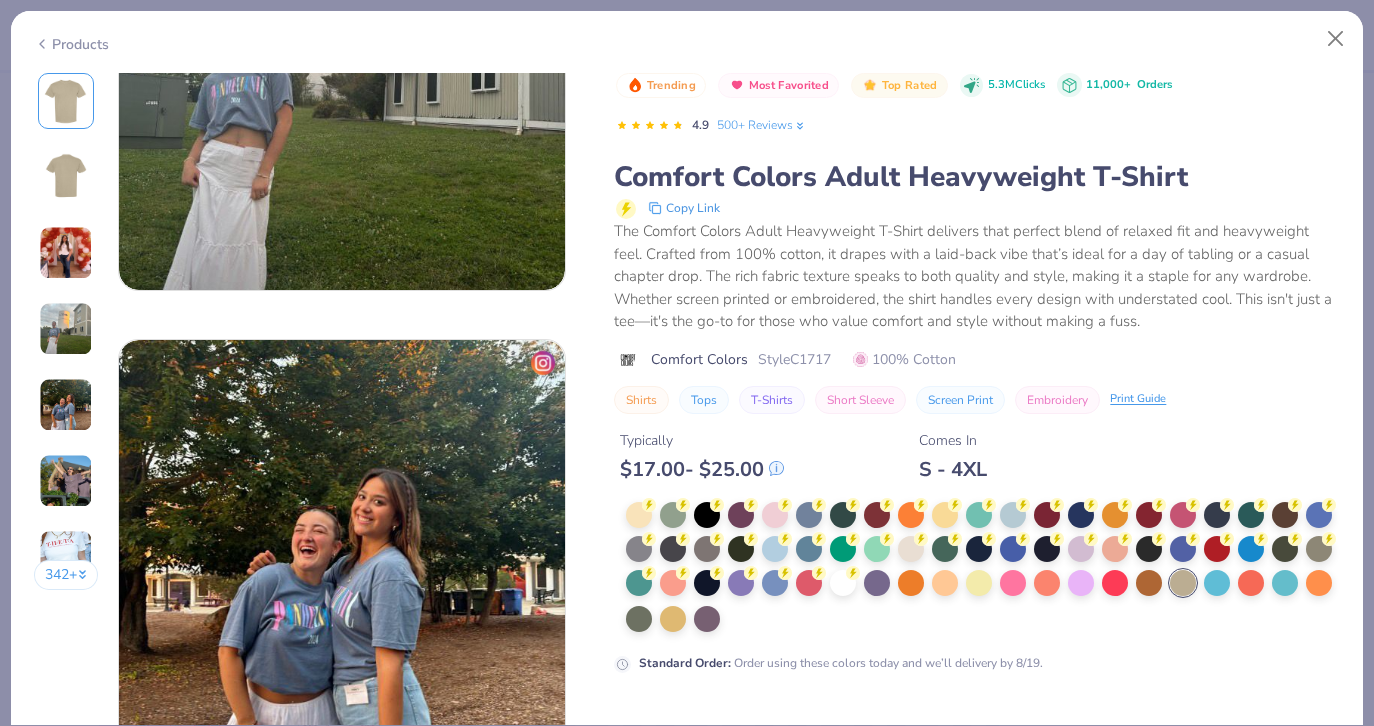 click on "Screen Print" at bounding box center (960, 400) 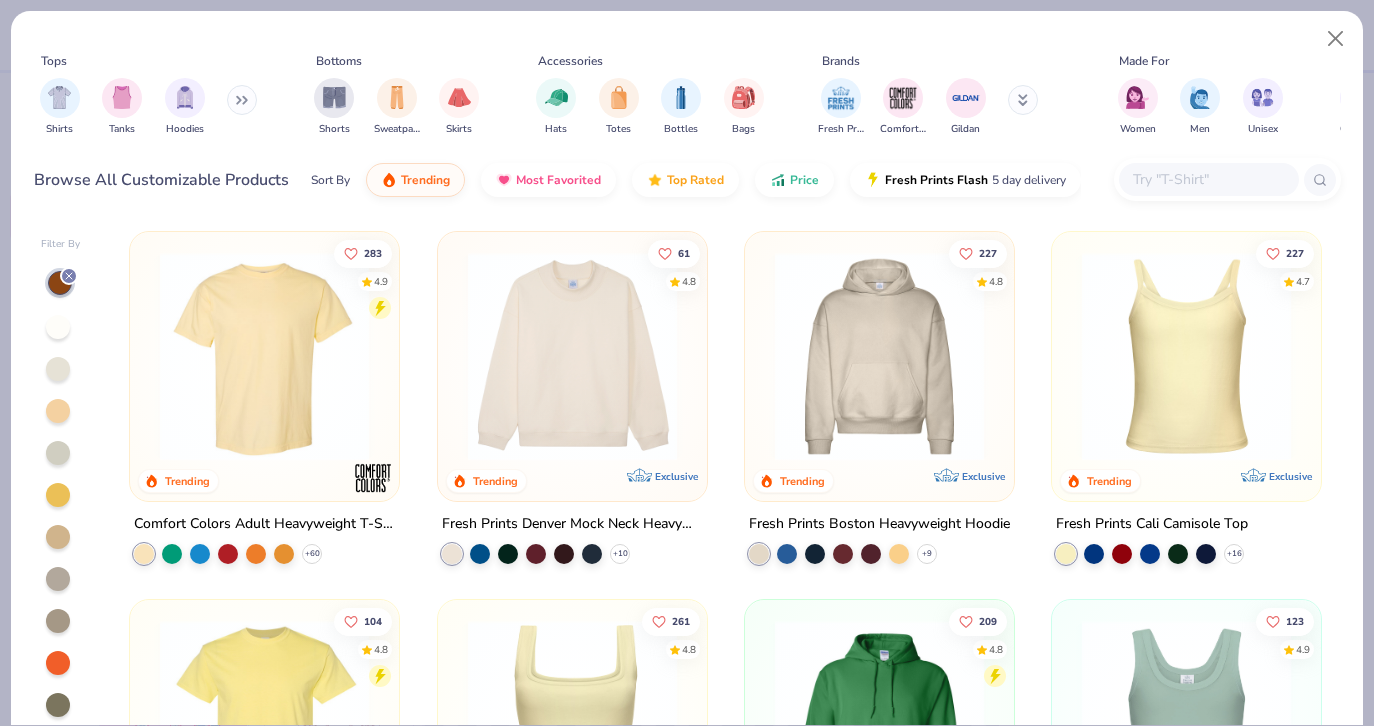 click at bounding box center (58, 369) 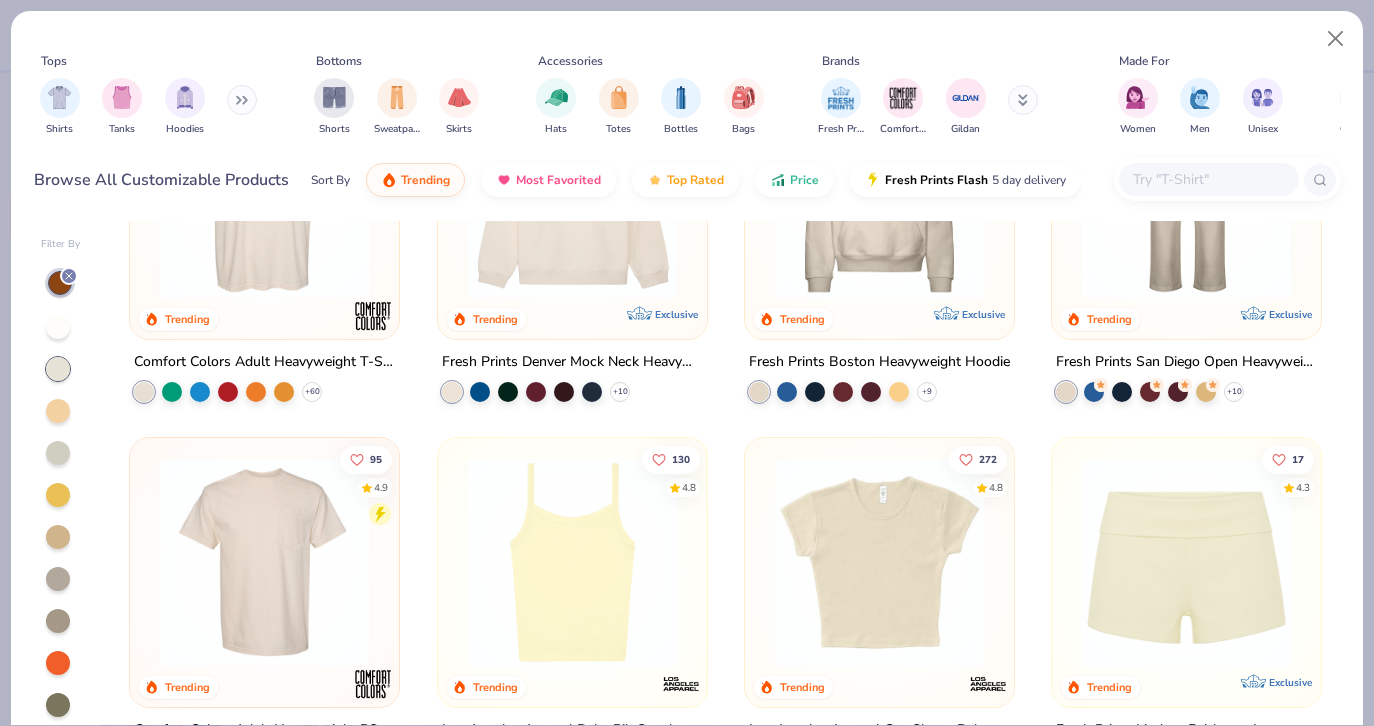 scroll, scrollTop: 240, scrollLeft: 0, axis: vertical 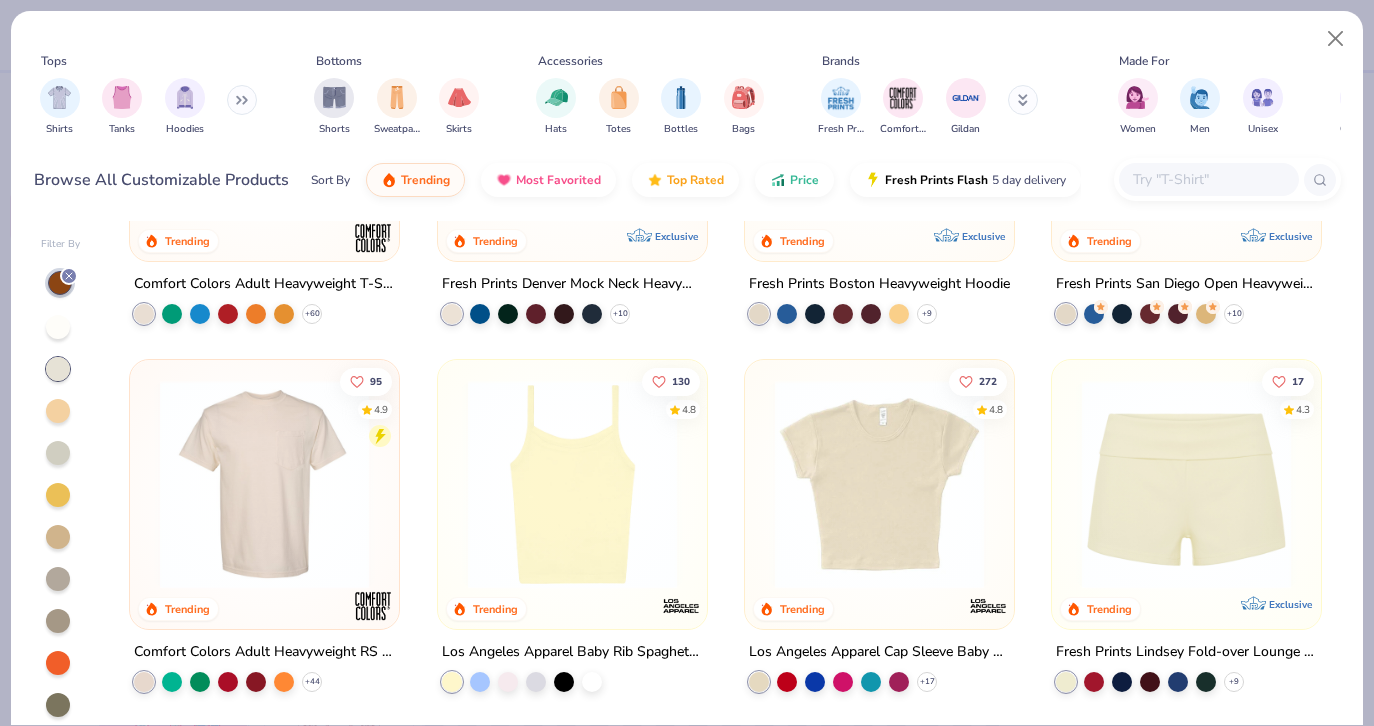 click at bounding box center [264, 484] 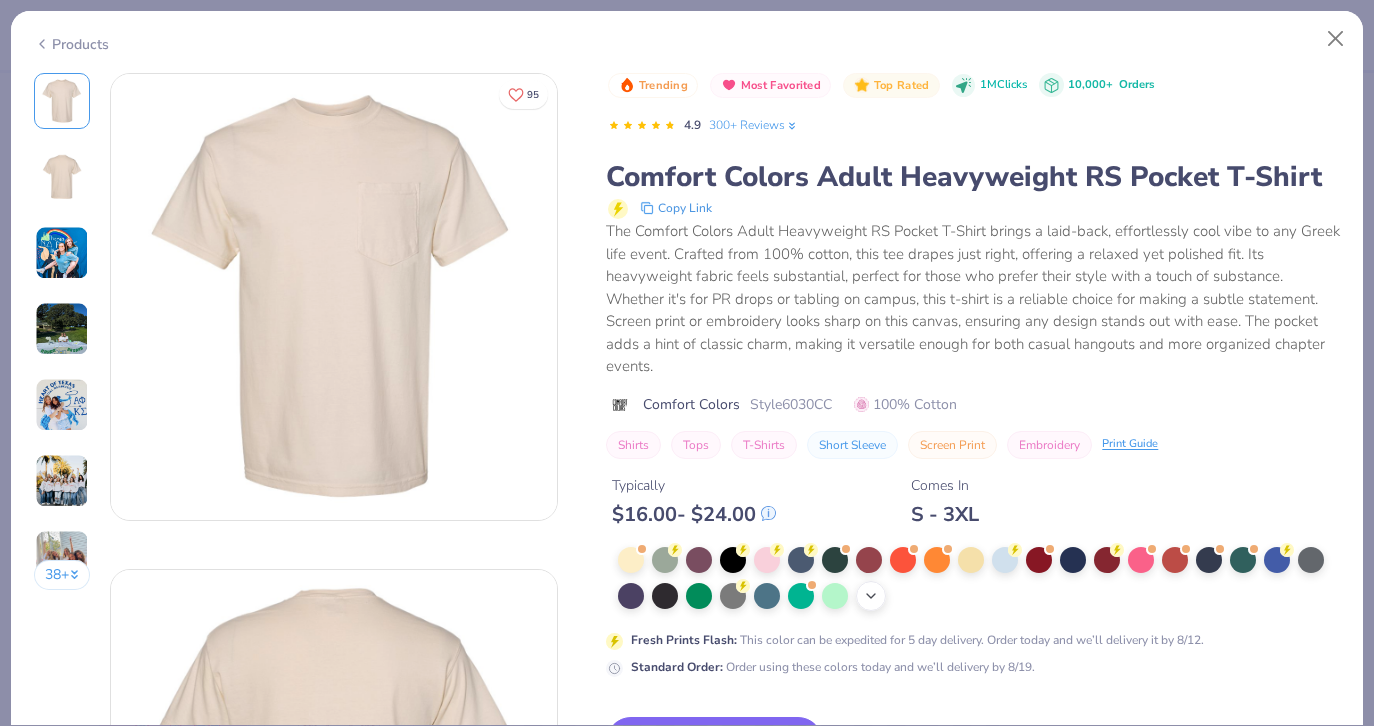 click 